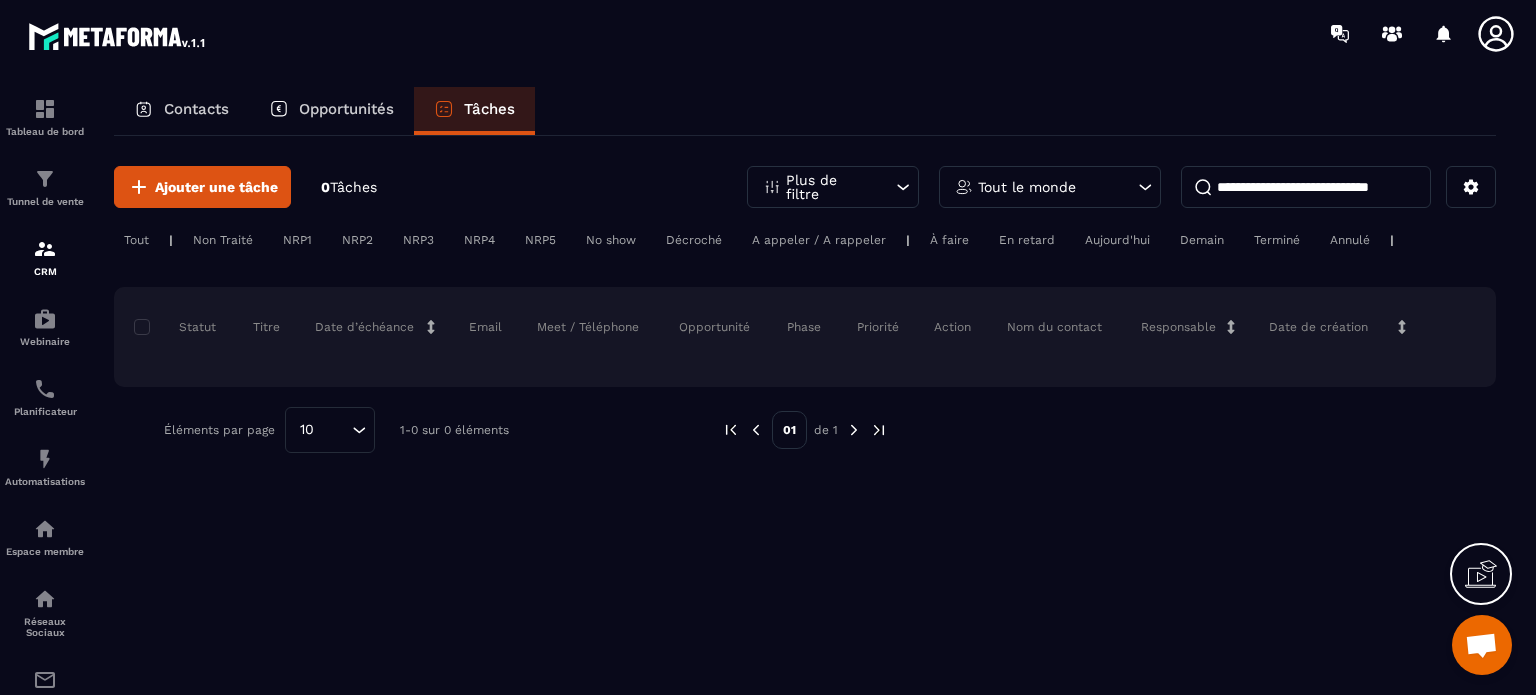 scroll, scrollTop: 0, scrollLeft: 0, axis: both 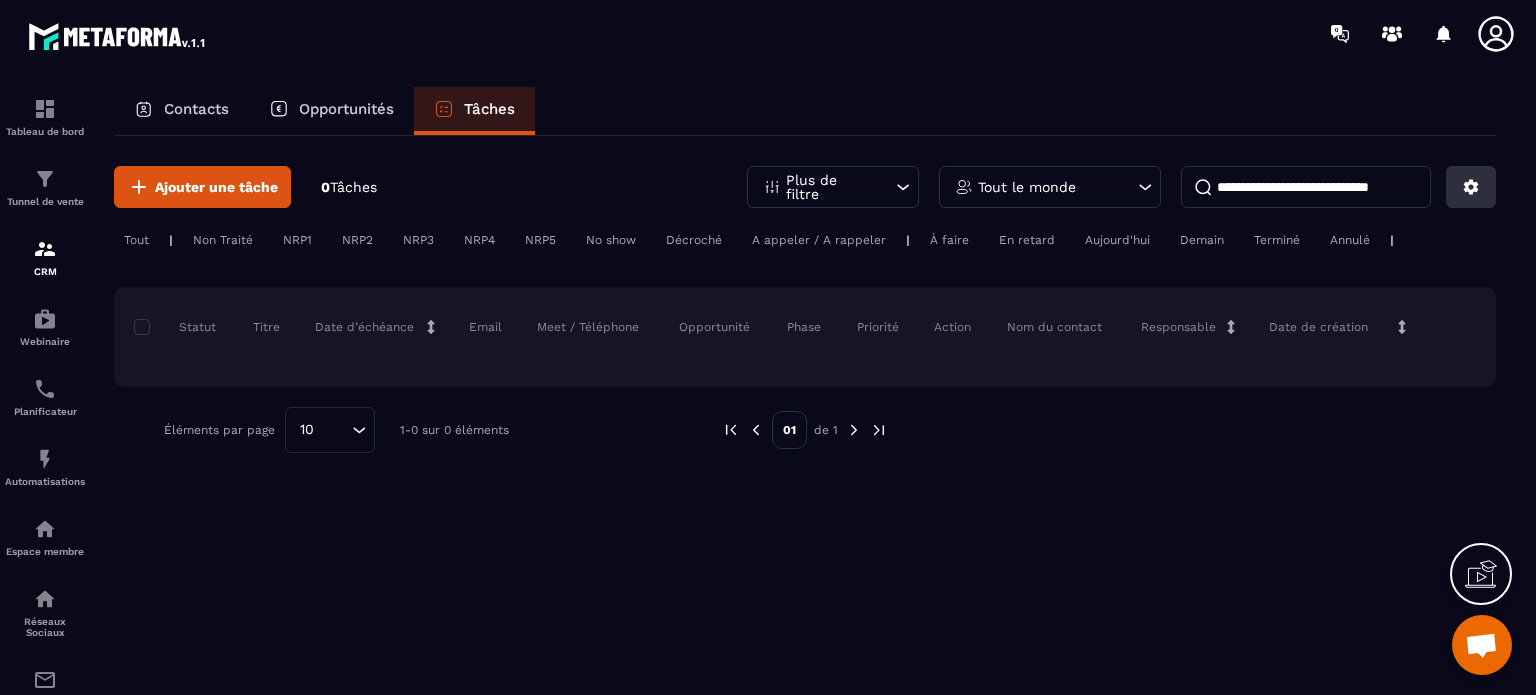 click 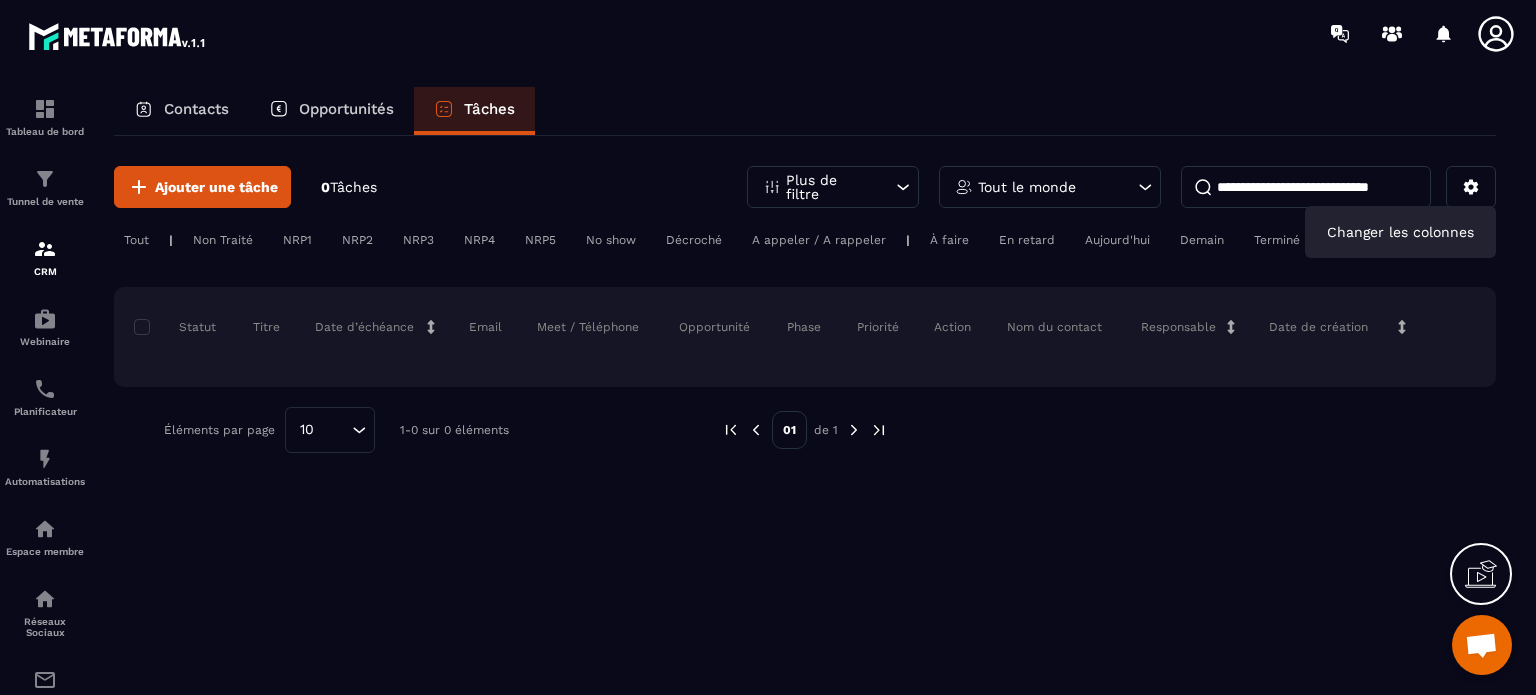 click on "Tout" at bounding box center [136, 240] 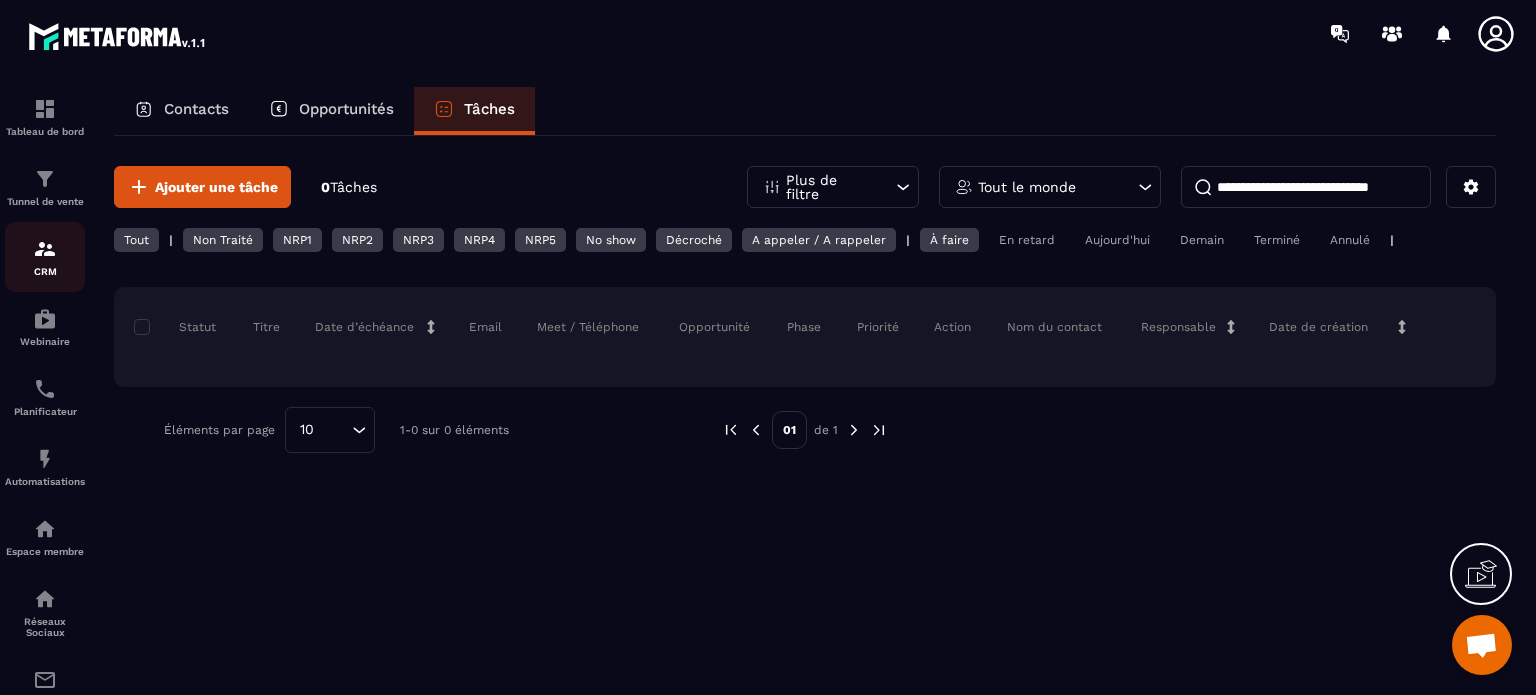 click at bounding box center (45, 249) 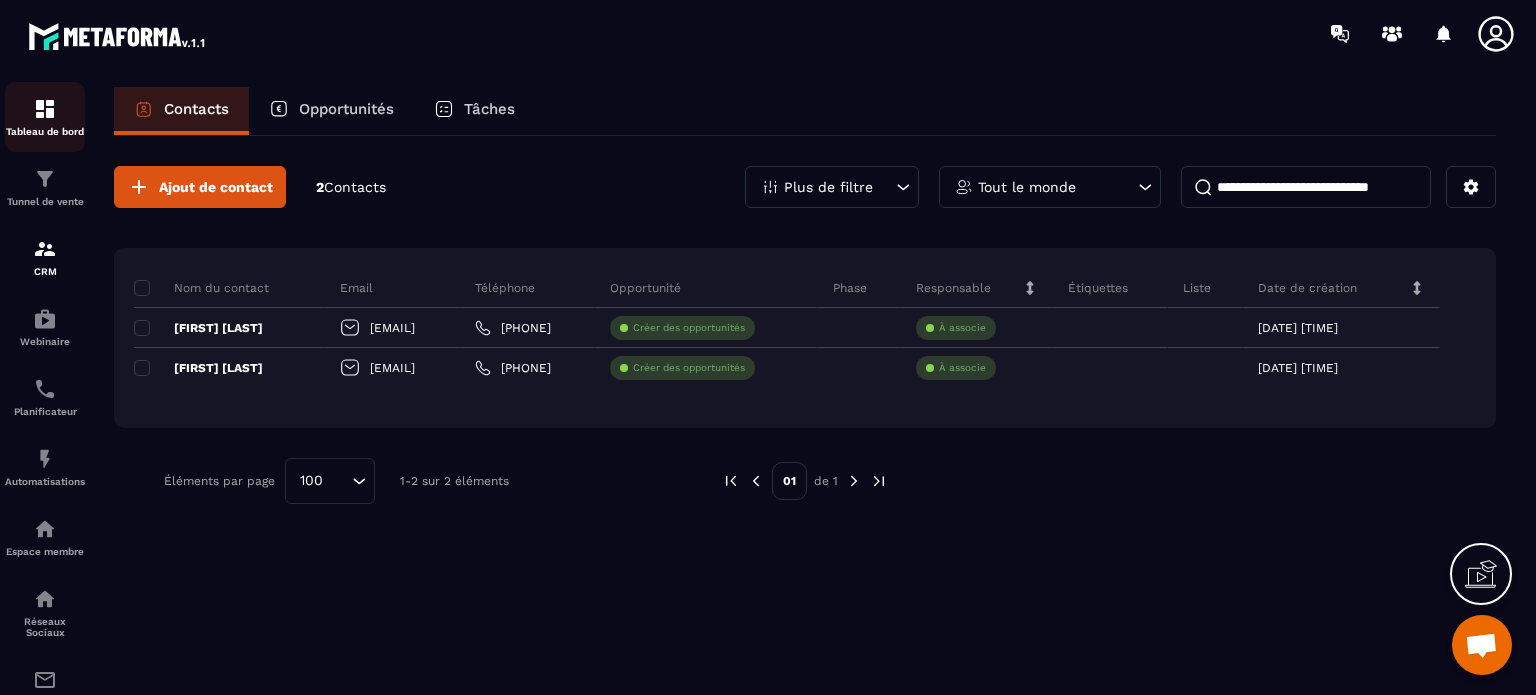 click at bounding box center (45, 109) 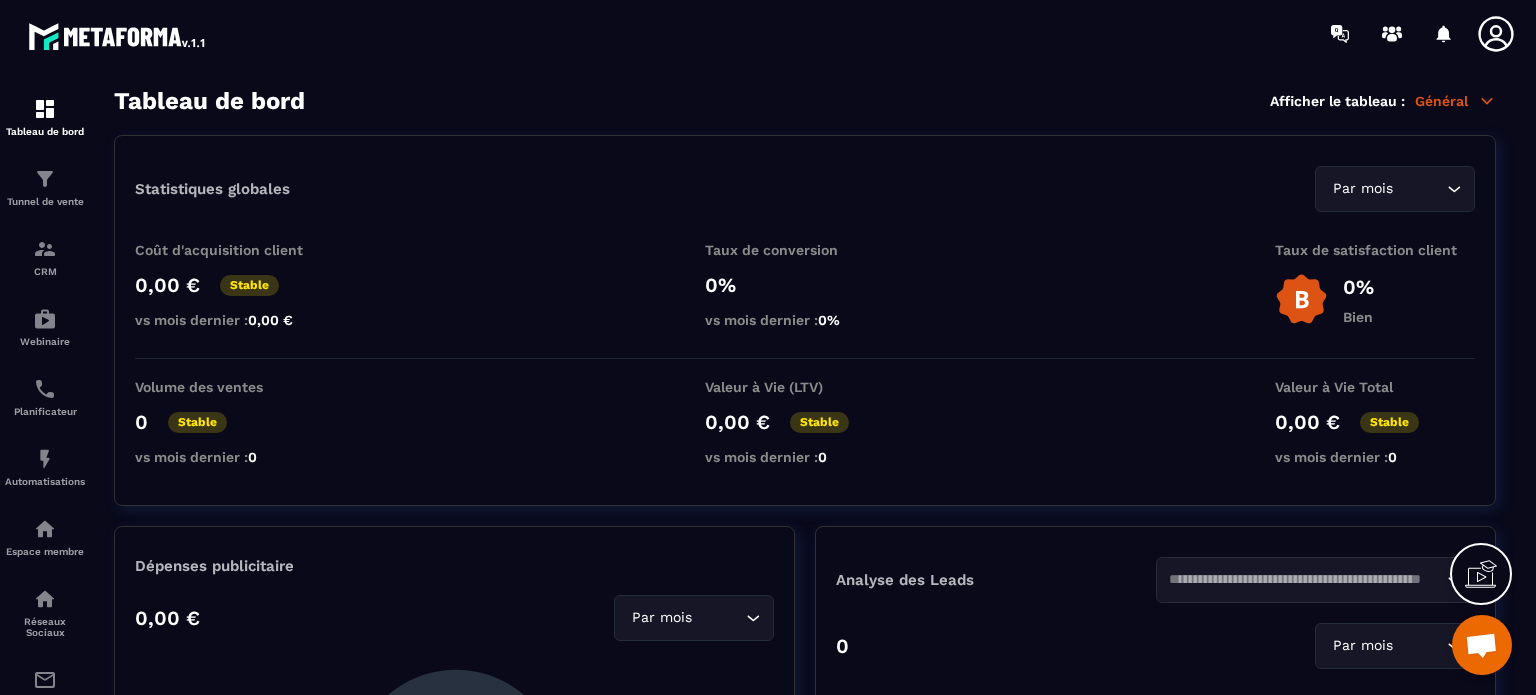 click 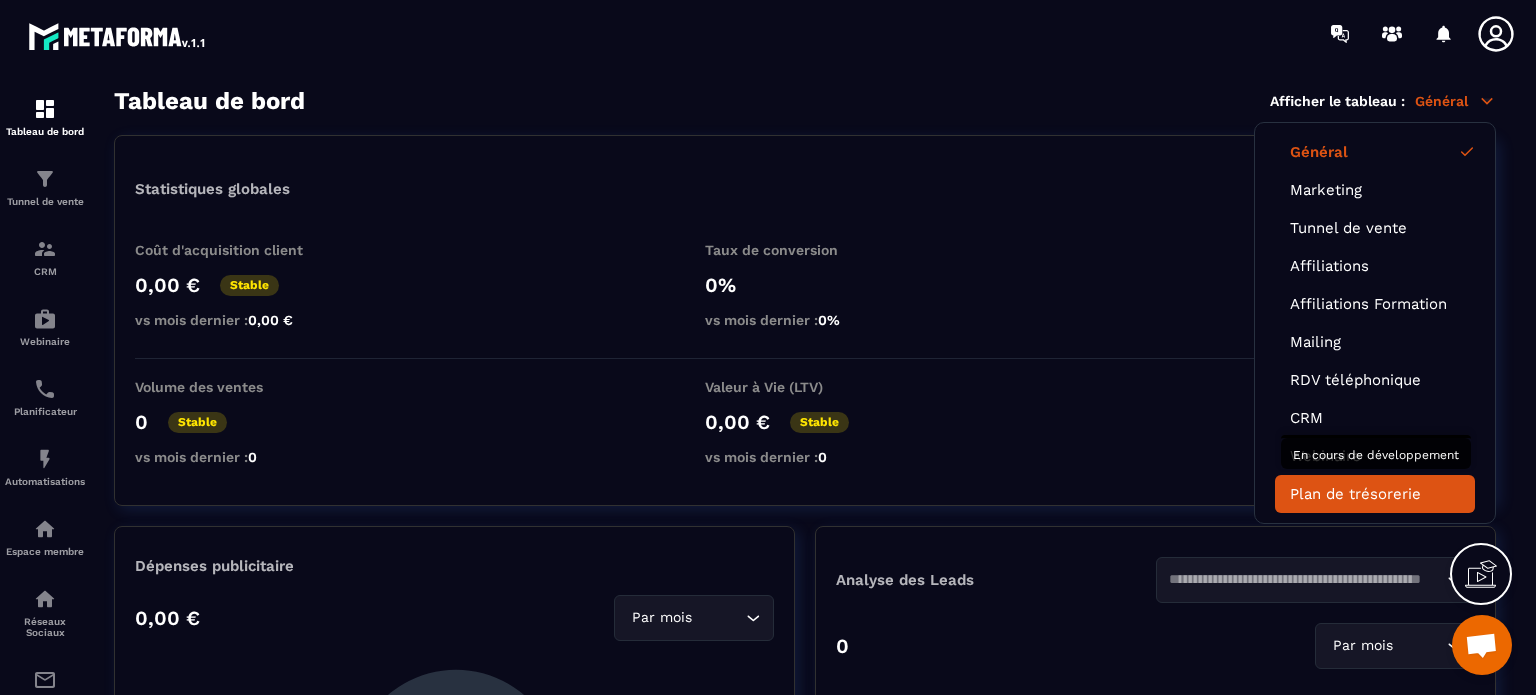 click on "Plan de trésorerie" at bounding box center [1375, 494] 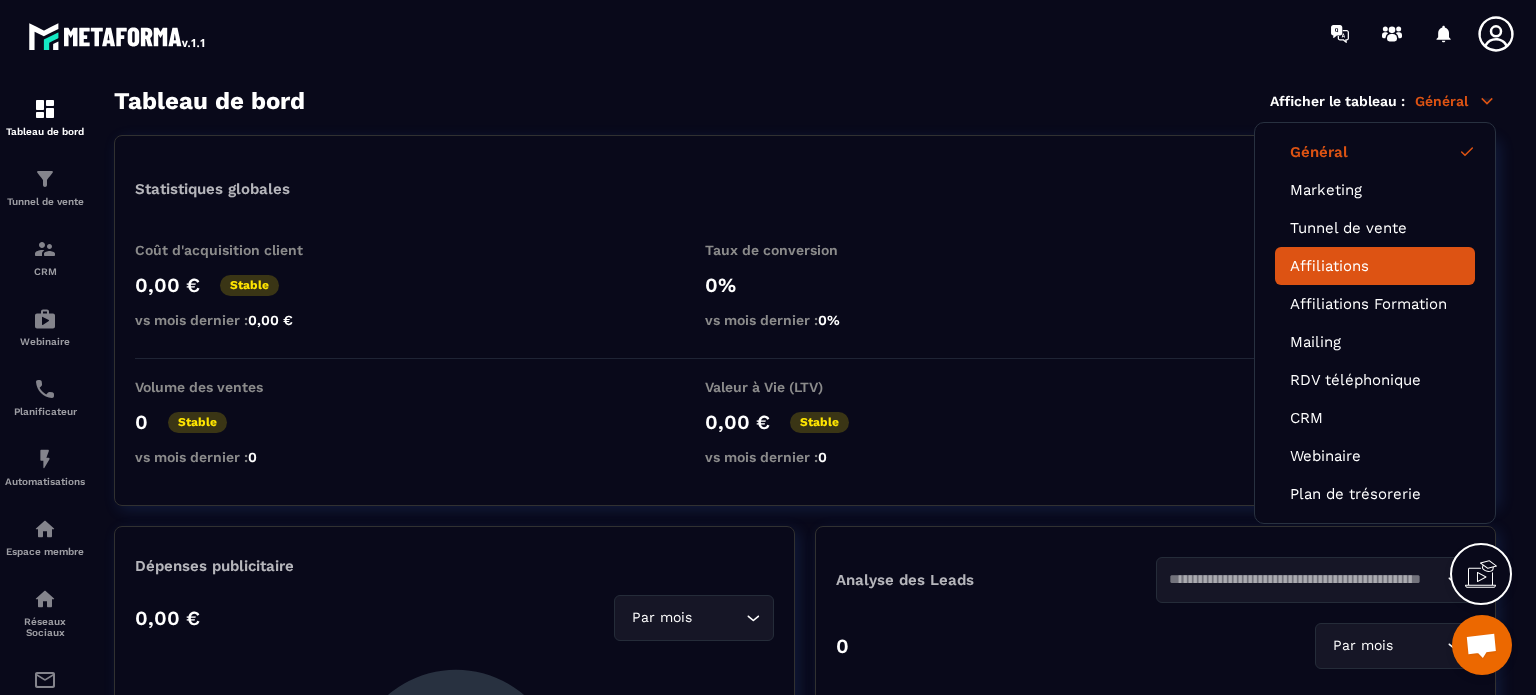 click on "Affiliations" at bounding box center (1375, 266) 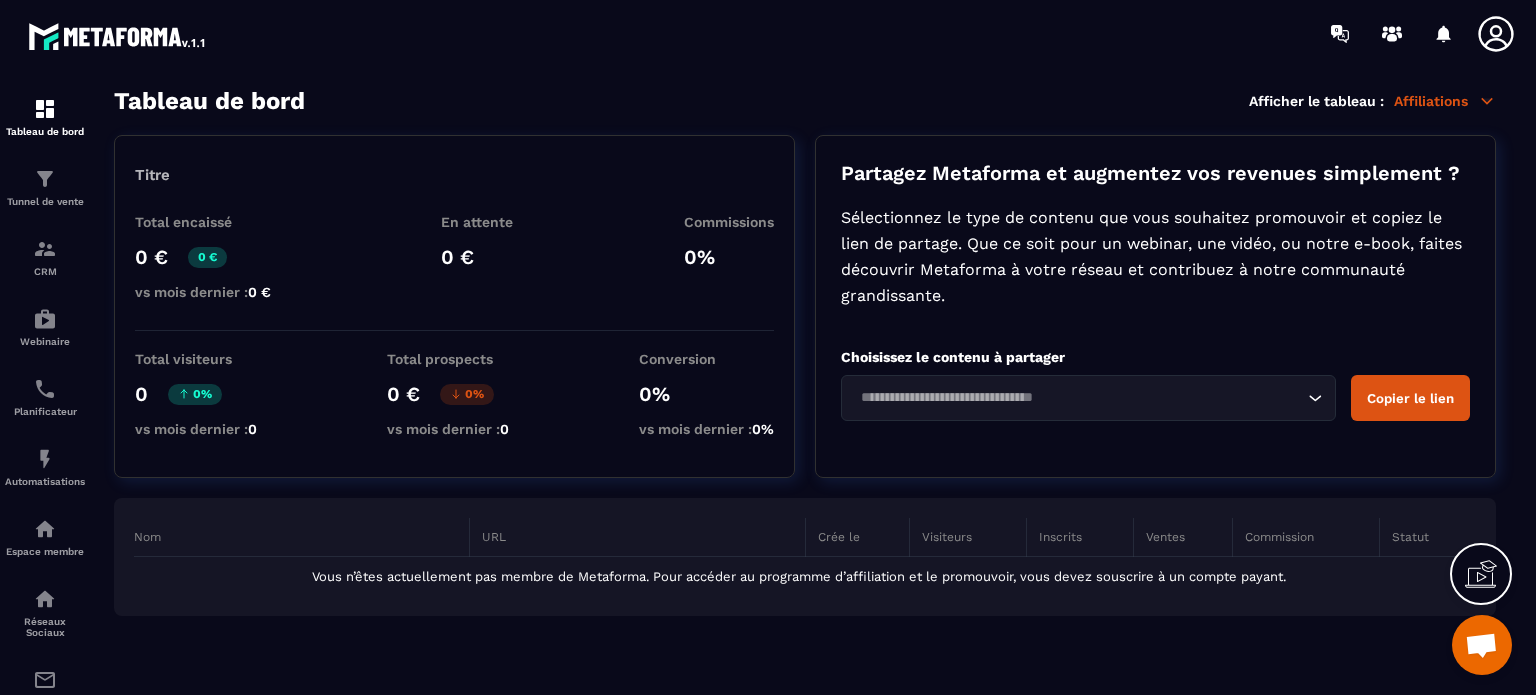 click on "Affiliations" at bounding box center (1445, 101) 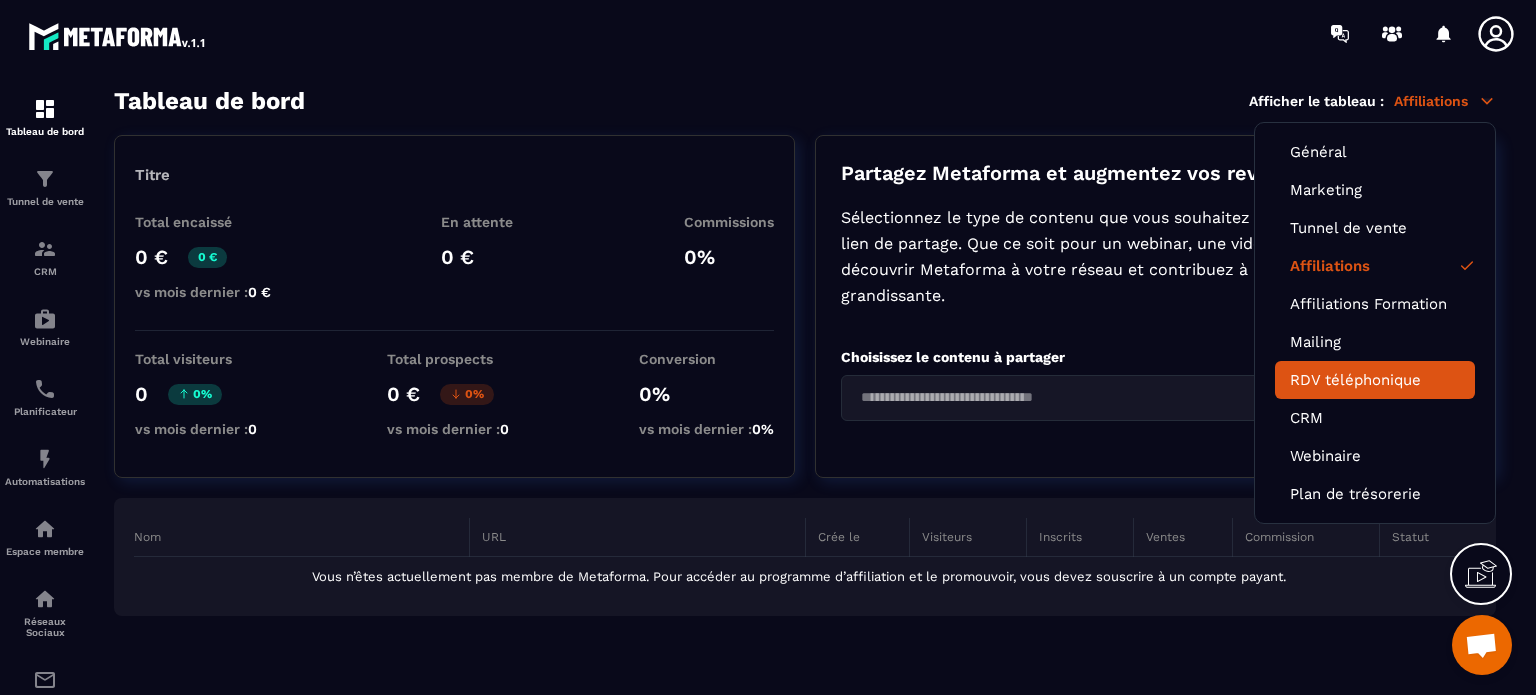 click on "RDV téléphonique" at bounding box center (1375, 380) 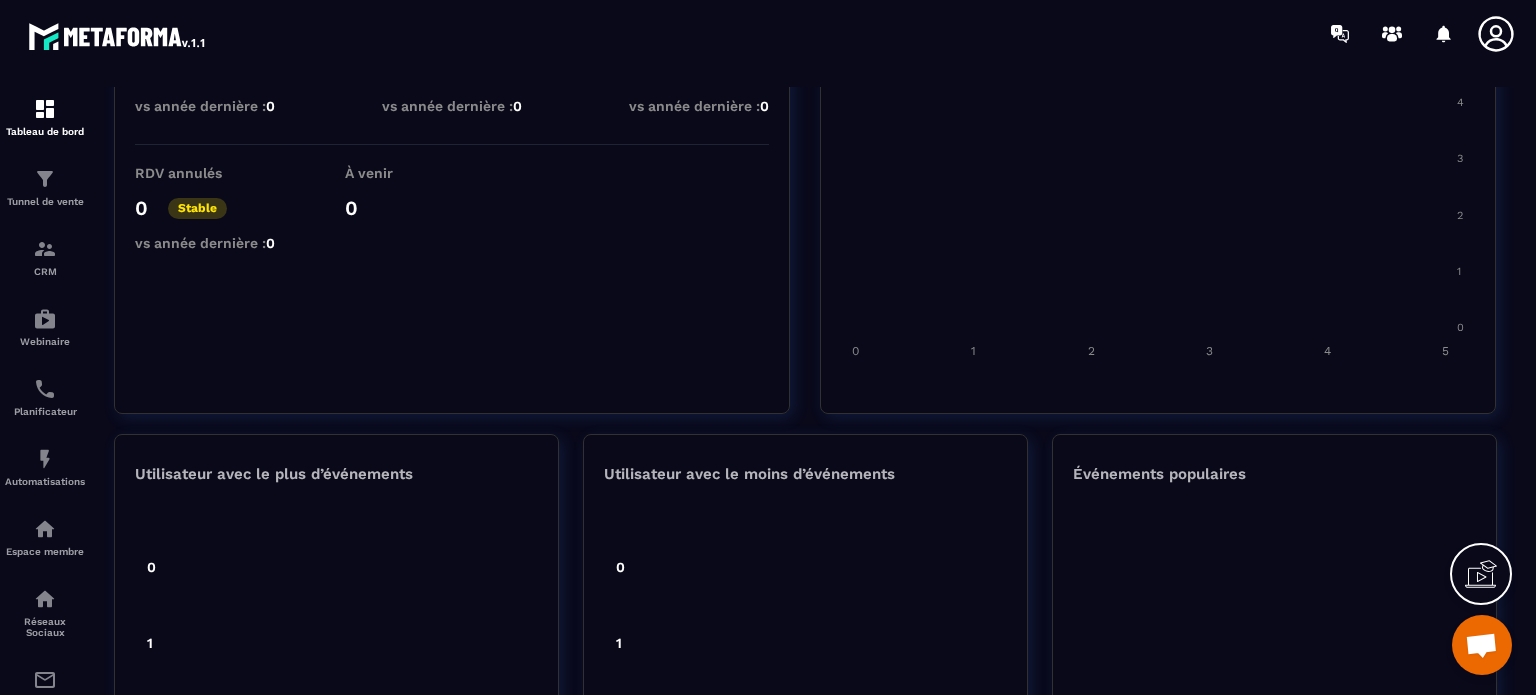 scroll, scrollTop: 400, scrollLeft: 0, axis: vertical 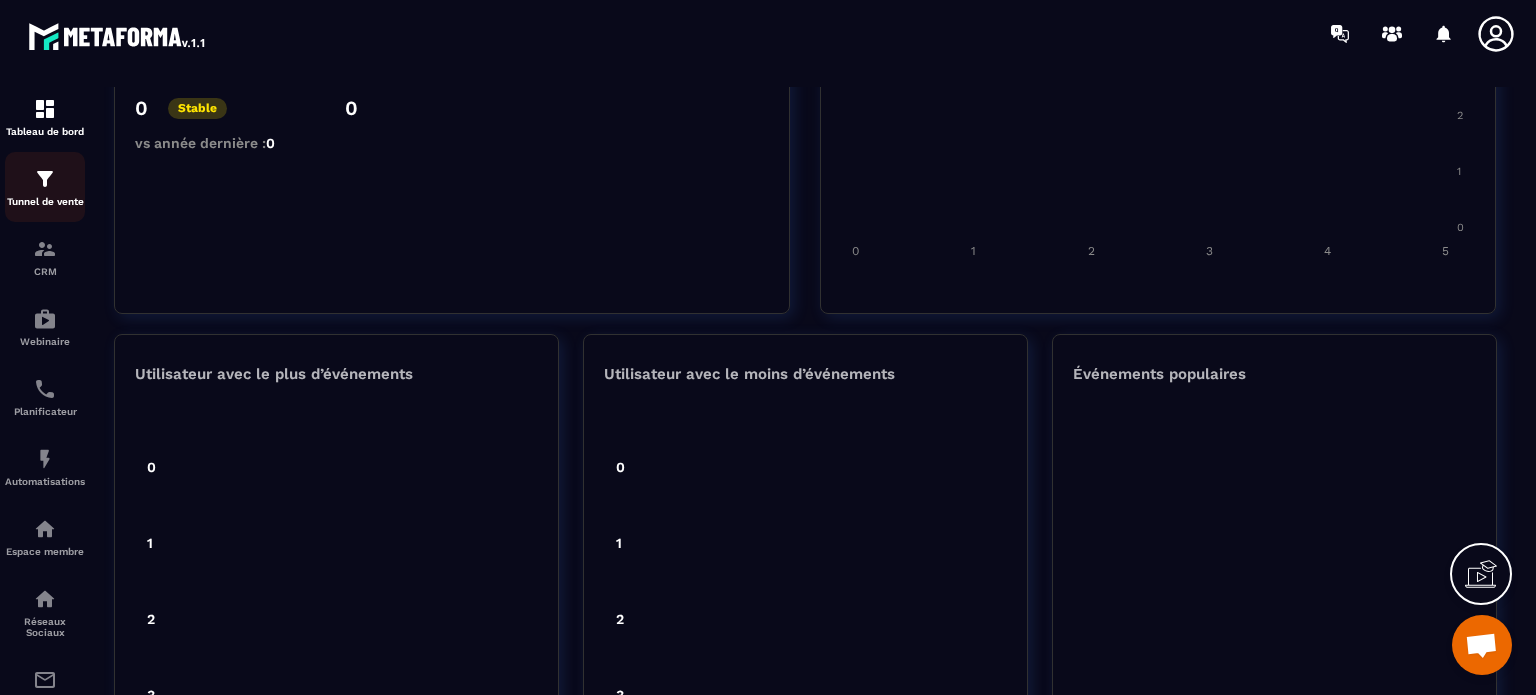 click on "Tunnel de vente" 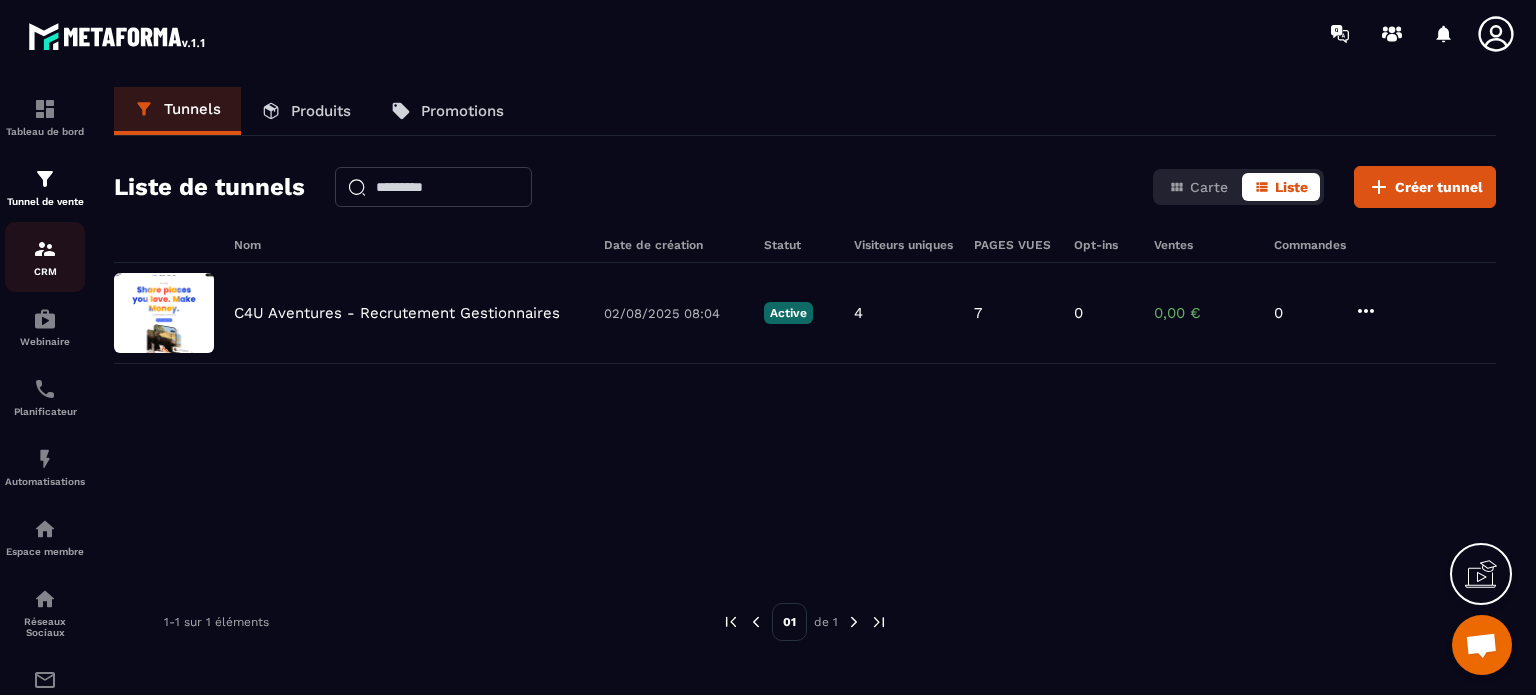 click at bounding box center [45, 249] 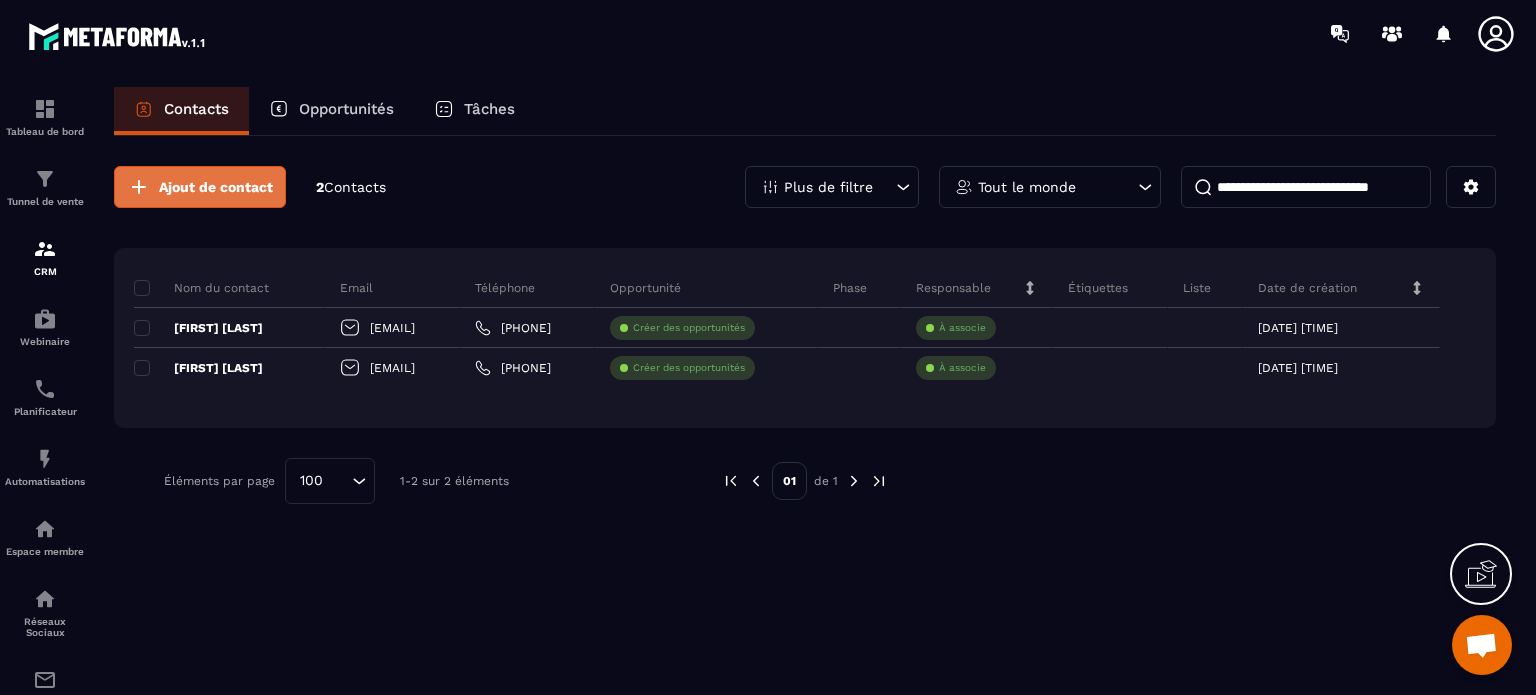 click on "Ajout de contact" at bounding box center (216, 187) 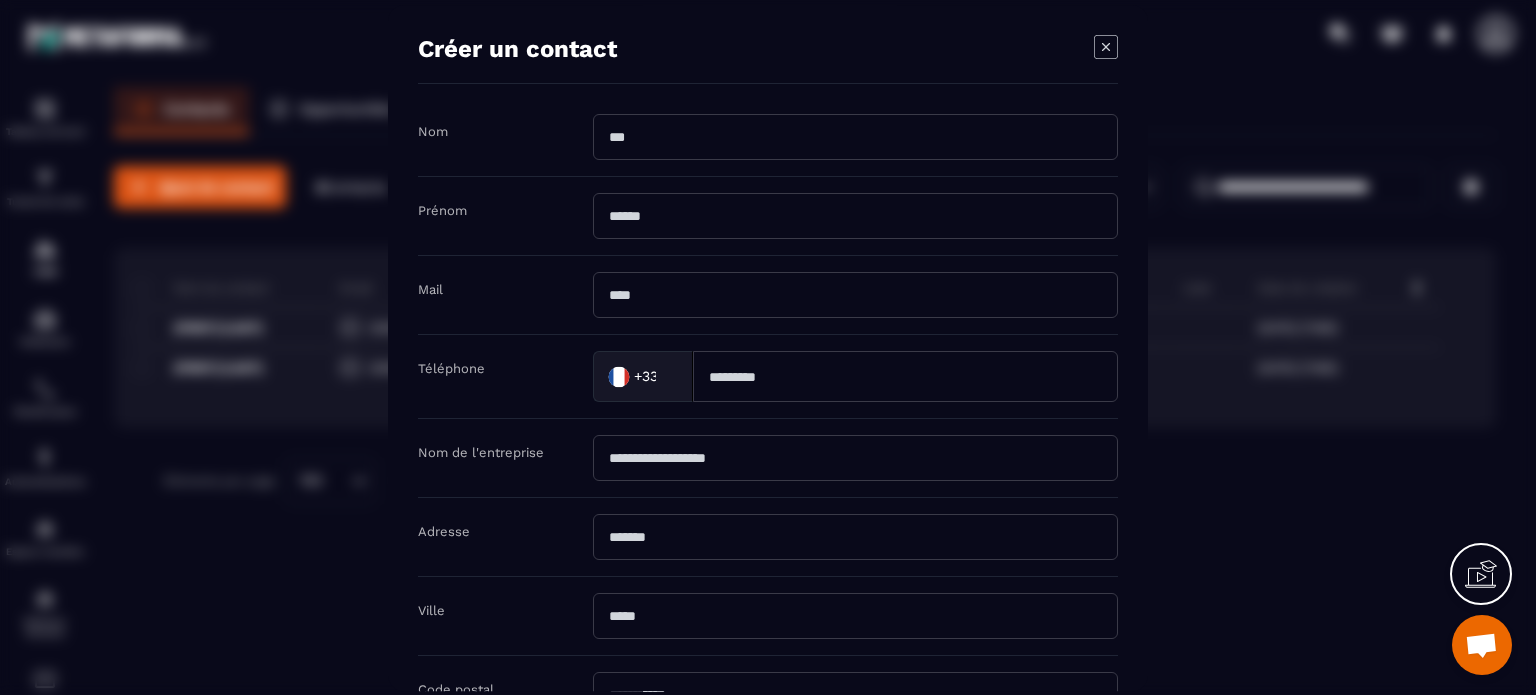 click at bounding box center [855, 137] 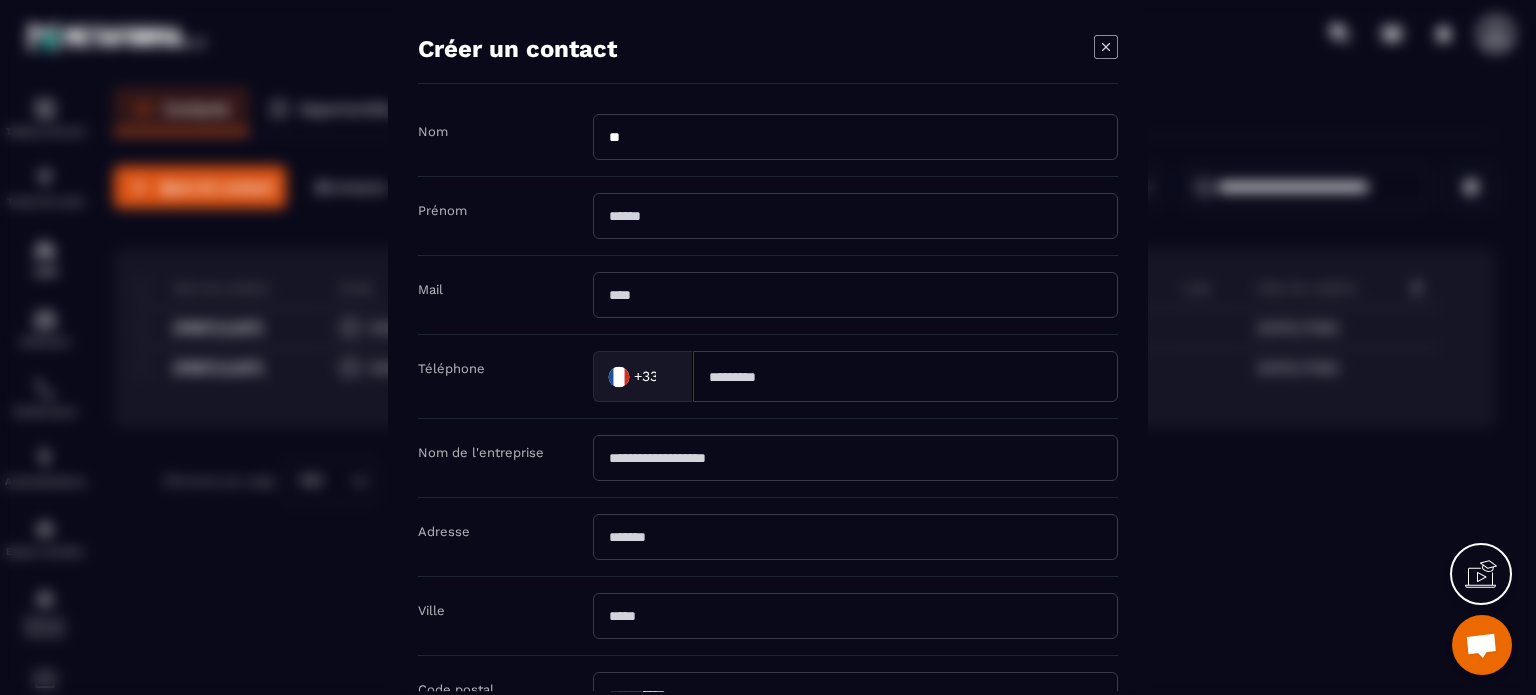 type on "*" 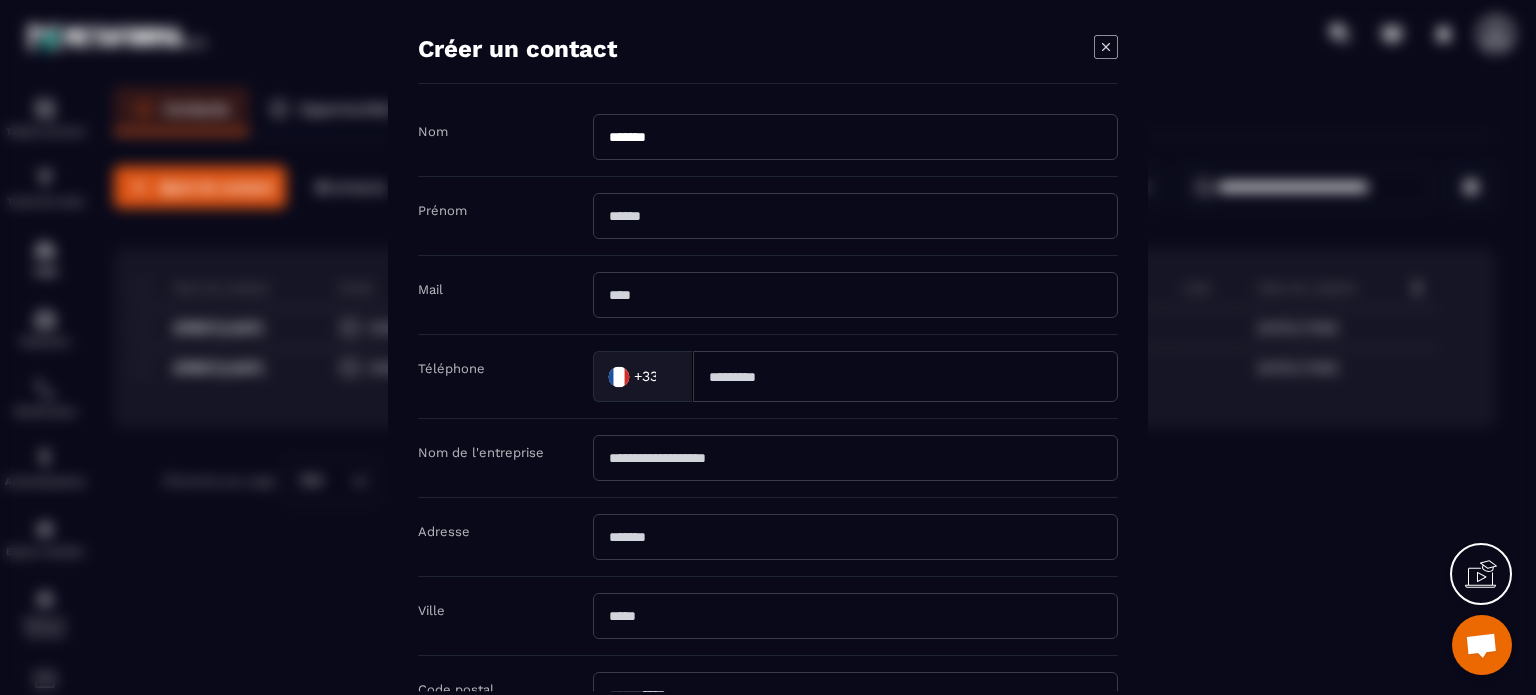 type on "*******" 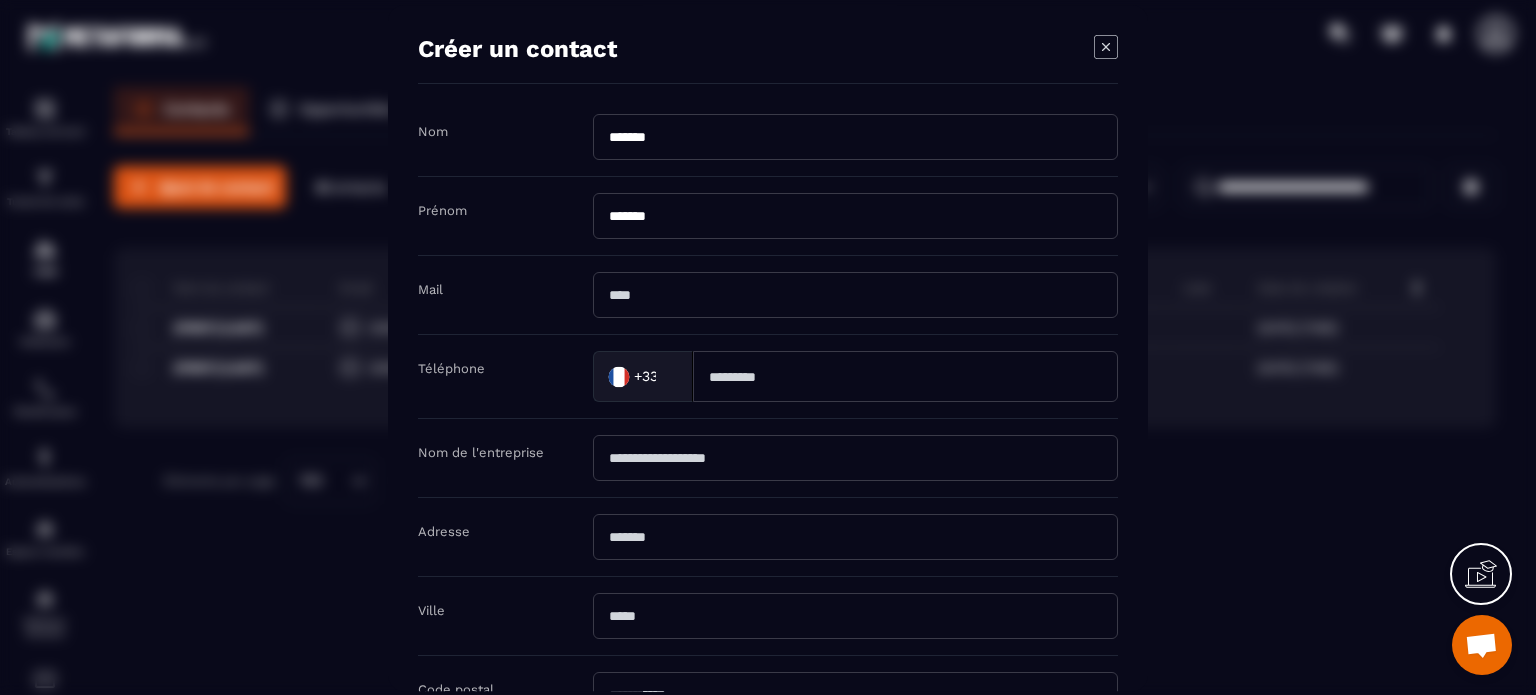 type on "*******" 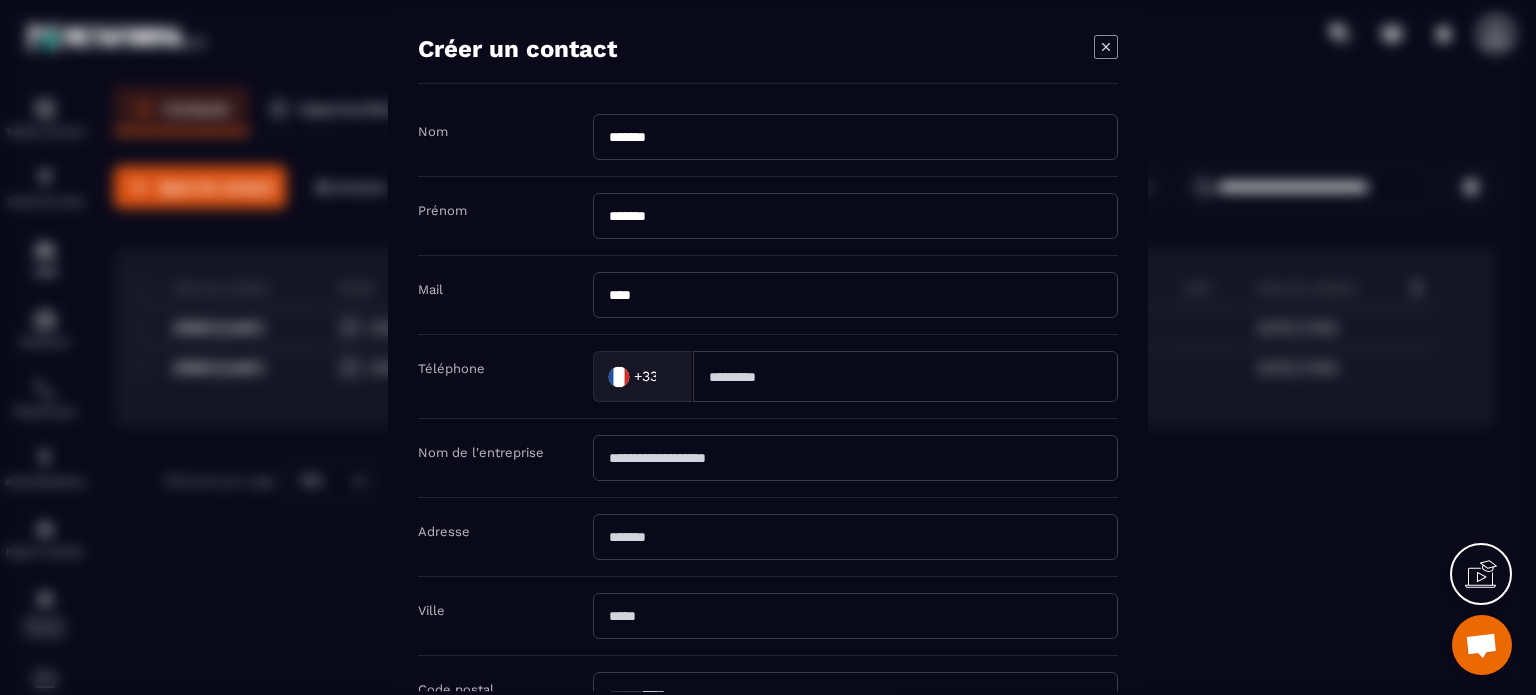 type on "**********" 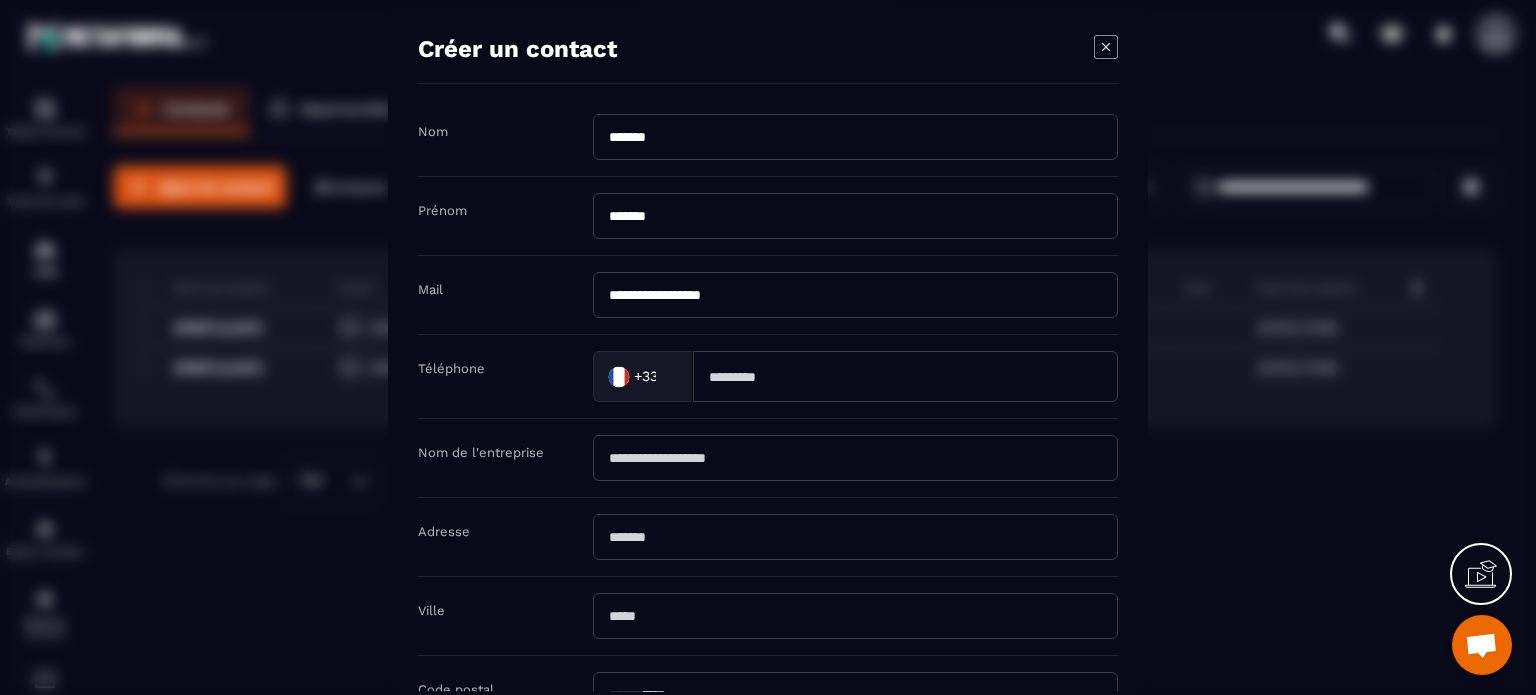 click at bounding box center [905, 376] 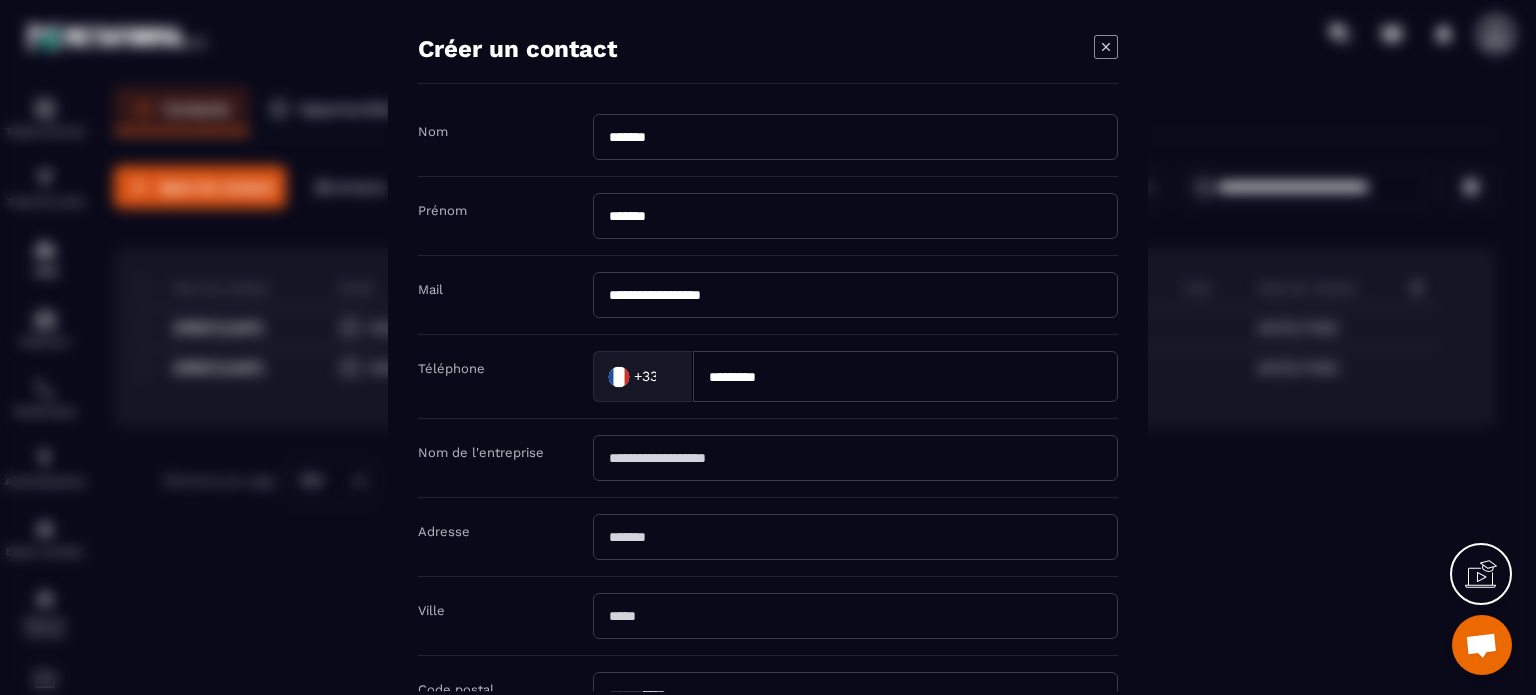 click on "*********" at bounding box center [905, 376] 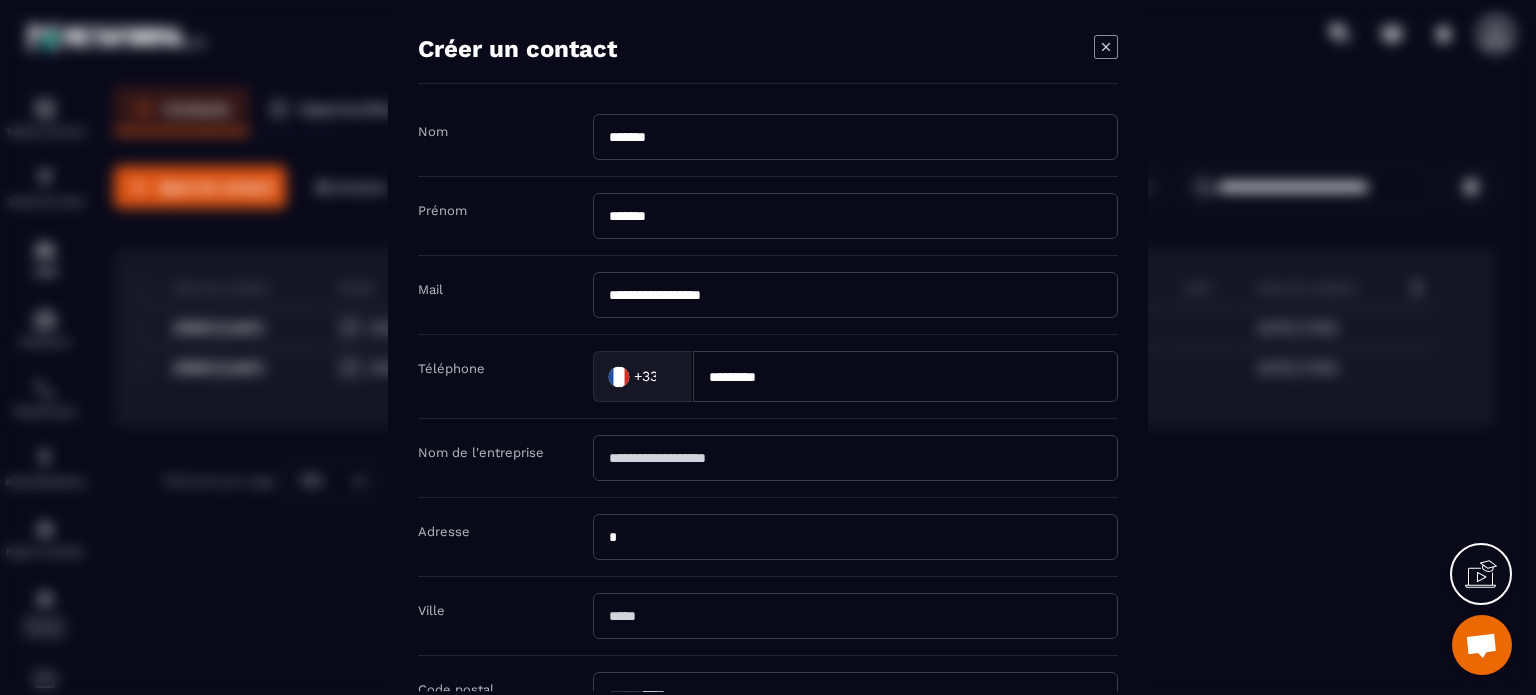 type on "**********" 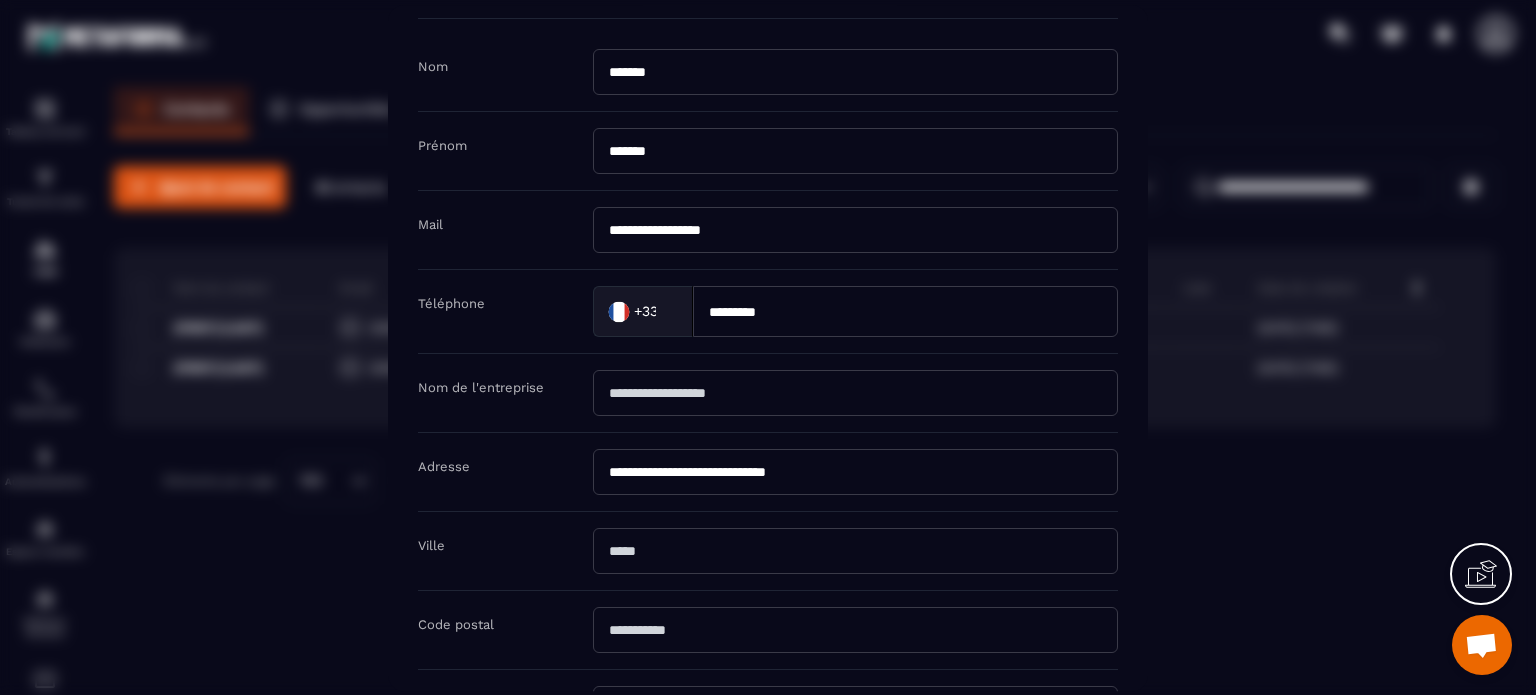 scroll, scrollTop: 100, scrollLeft: 0, axis: vertical 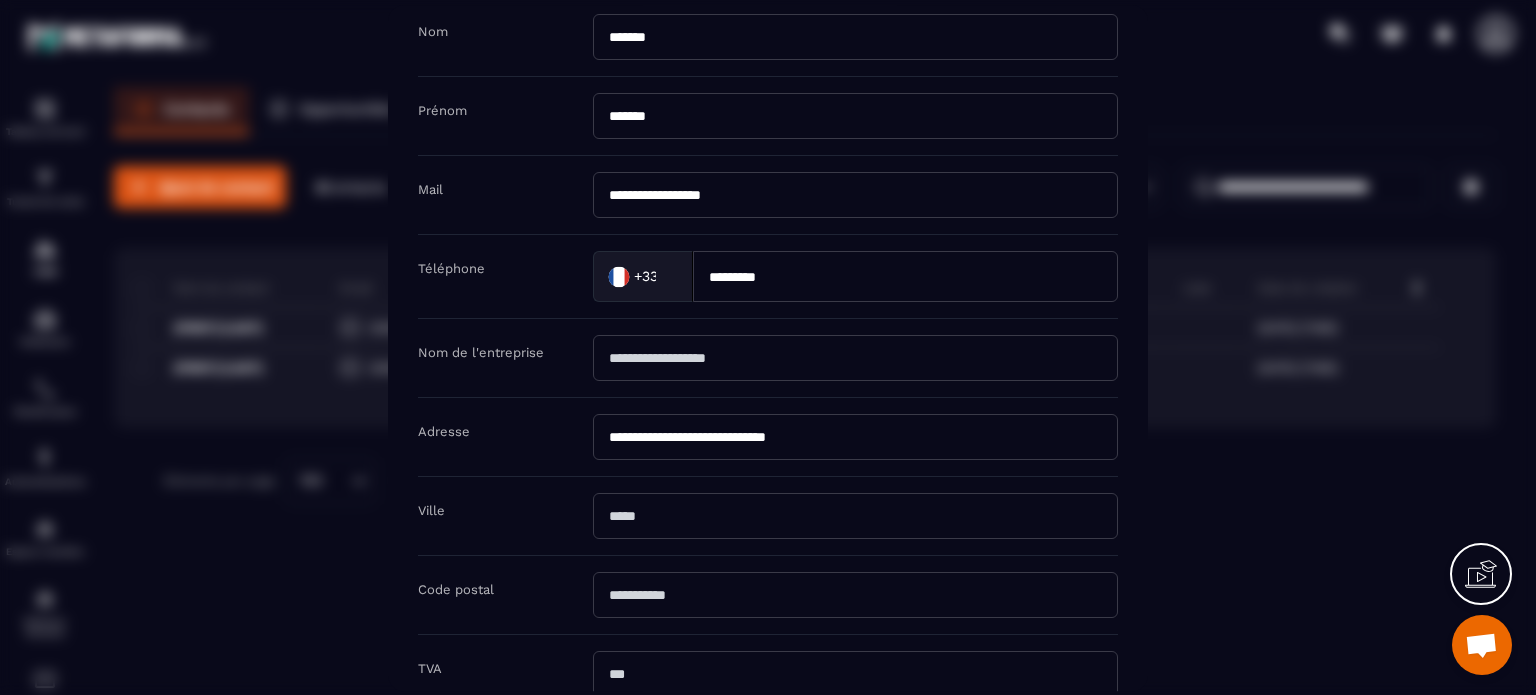 click at bounding box center [855, 516] 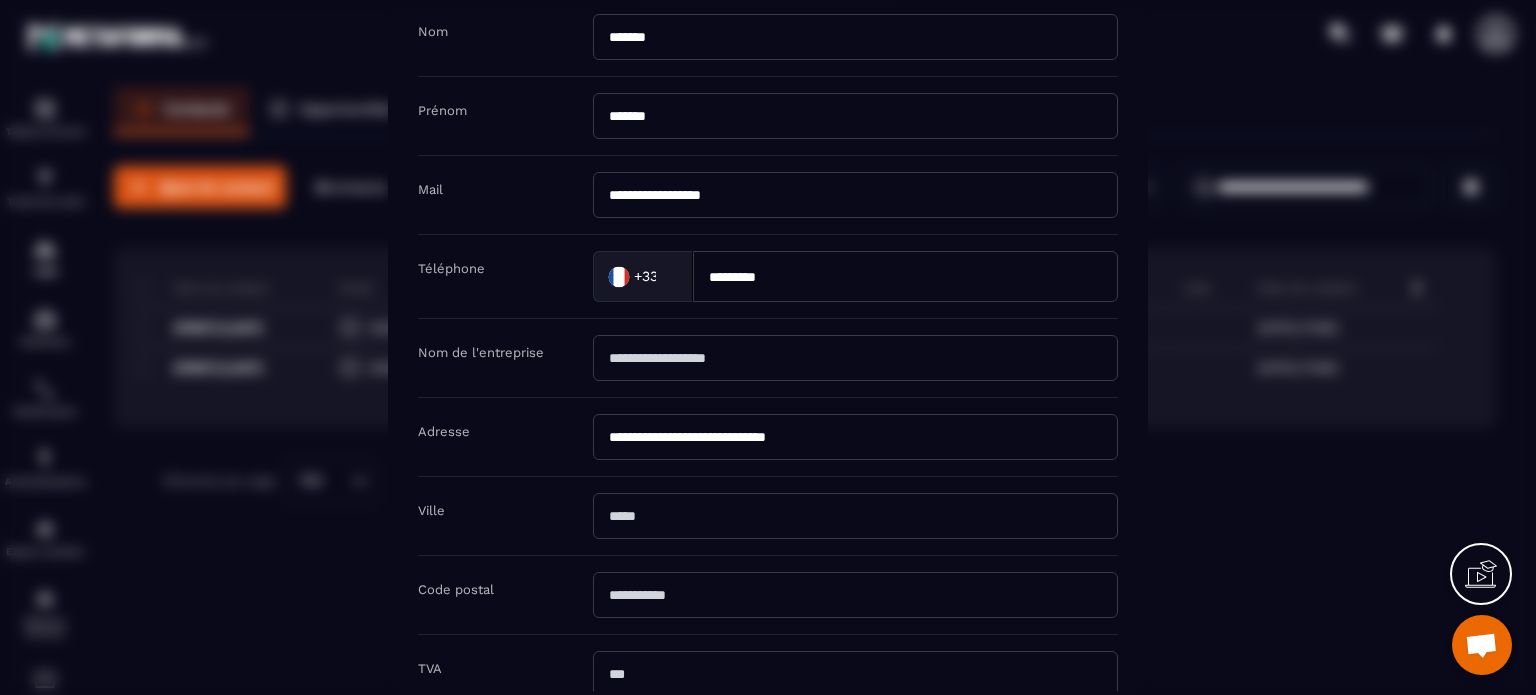 type on "**********" 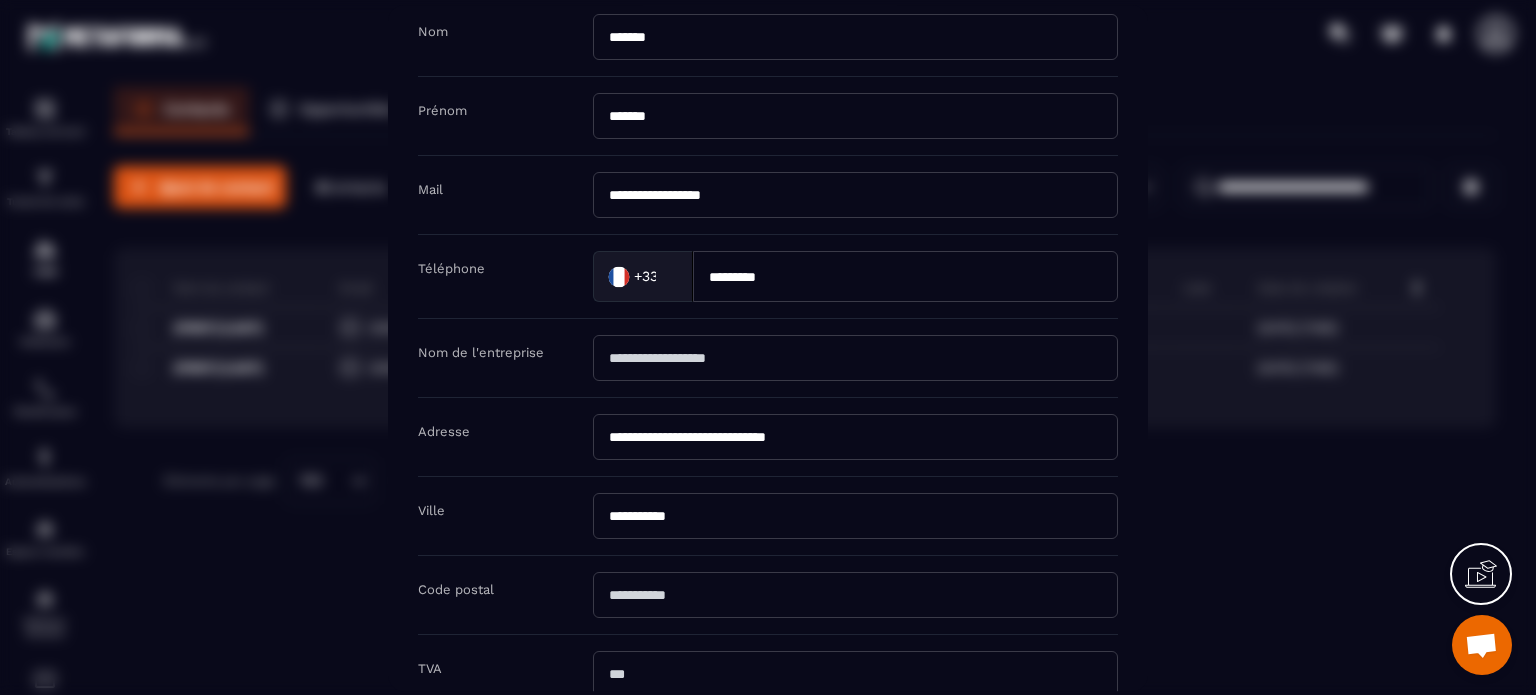click at bounding box center [855, 595] 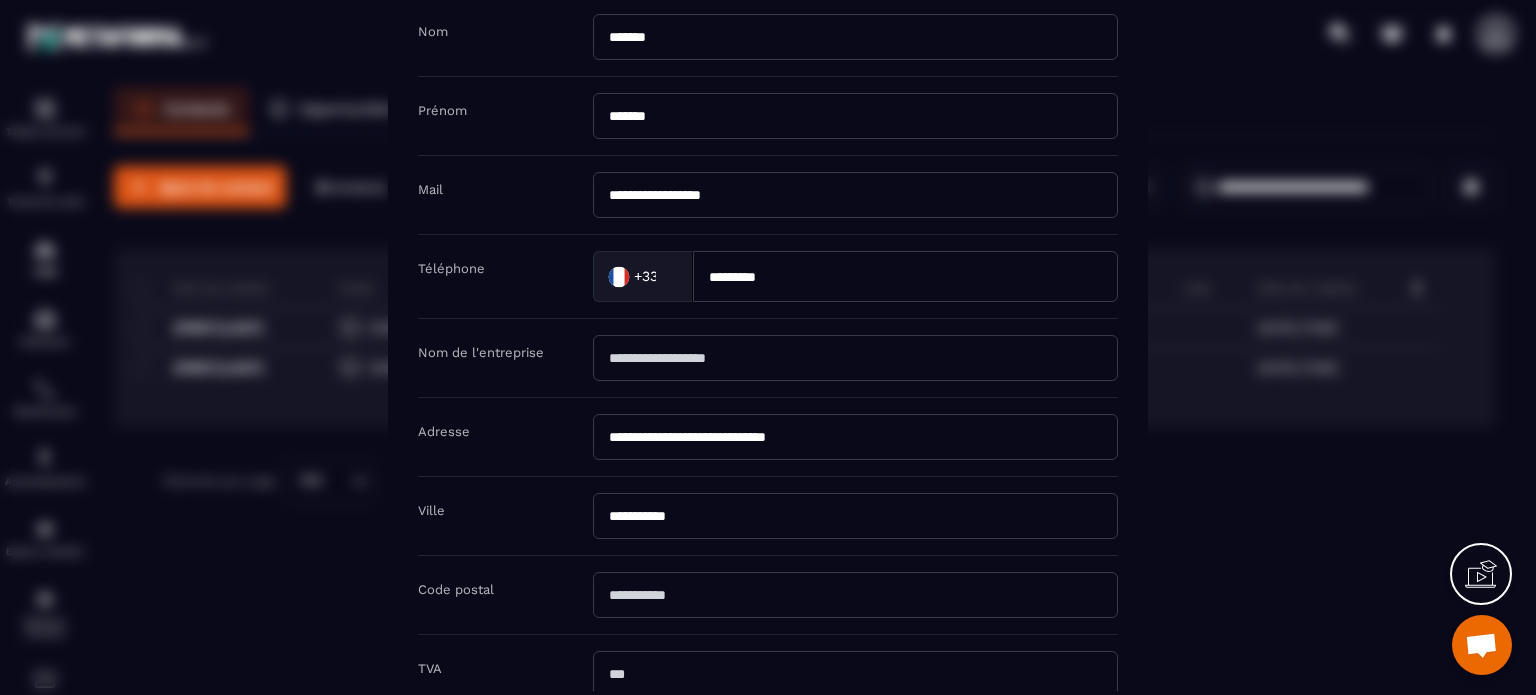 type on "*****" 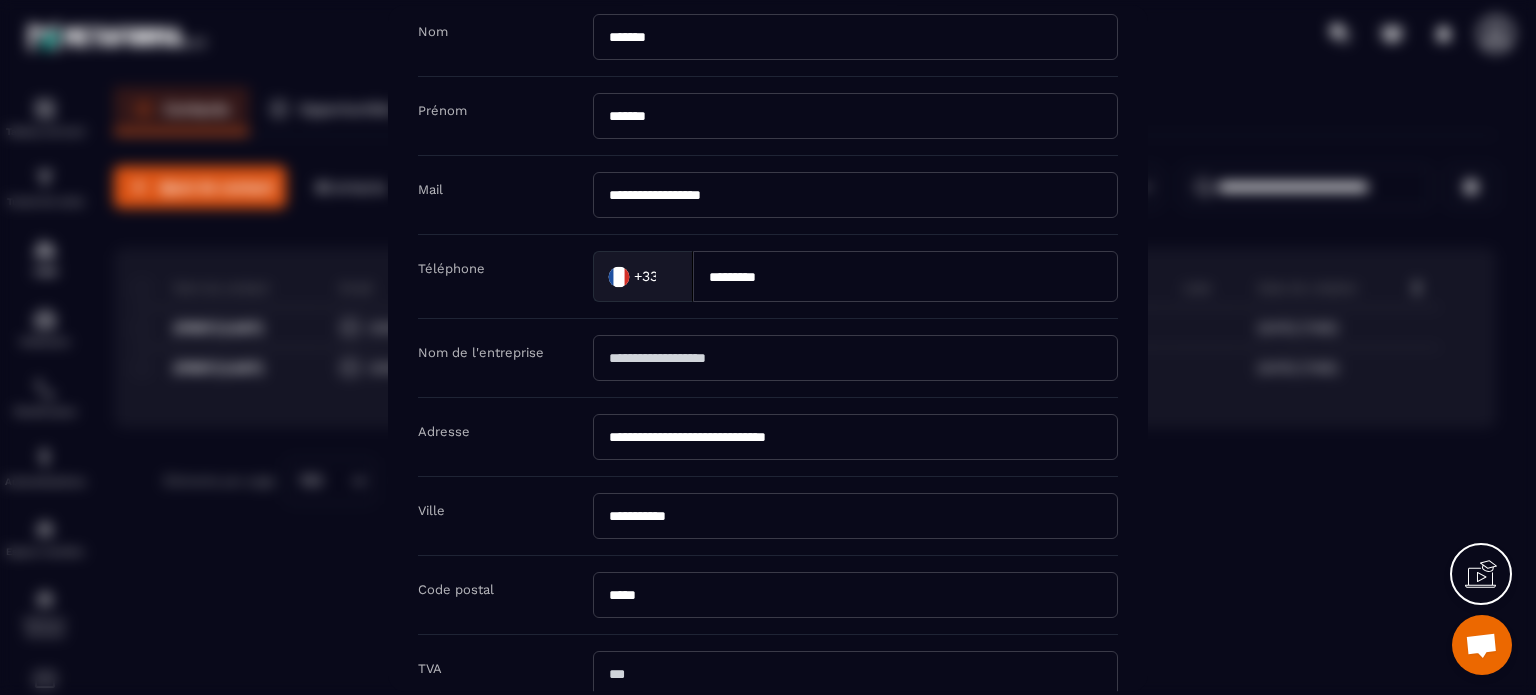 scroll, scrollTop: 0, scrollLeft: 0, axis: both 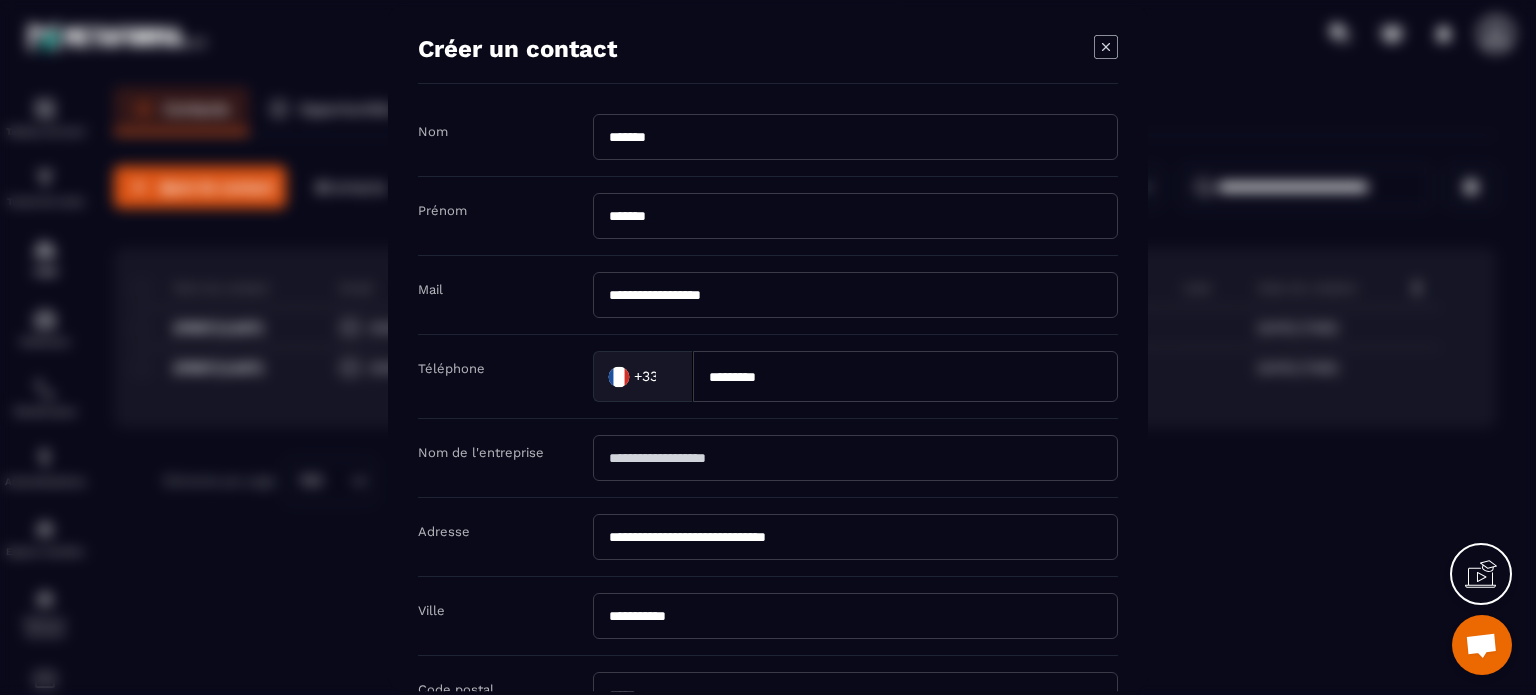 click at bounding box center (855, 458) 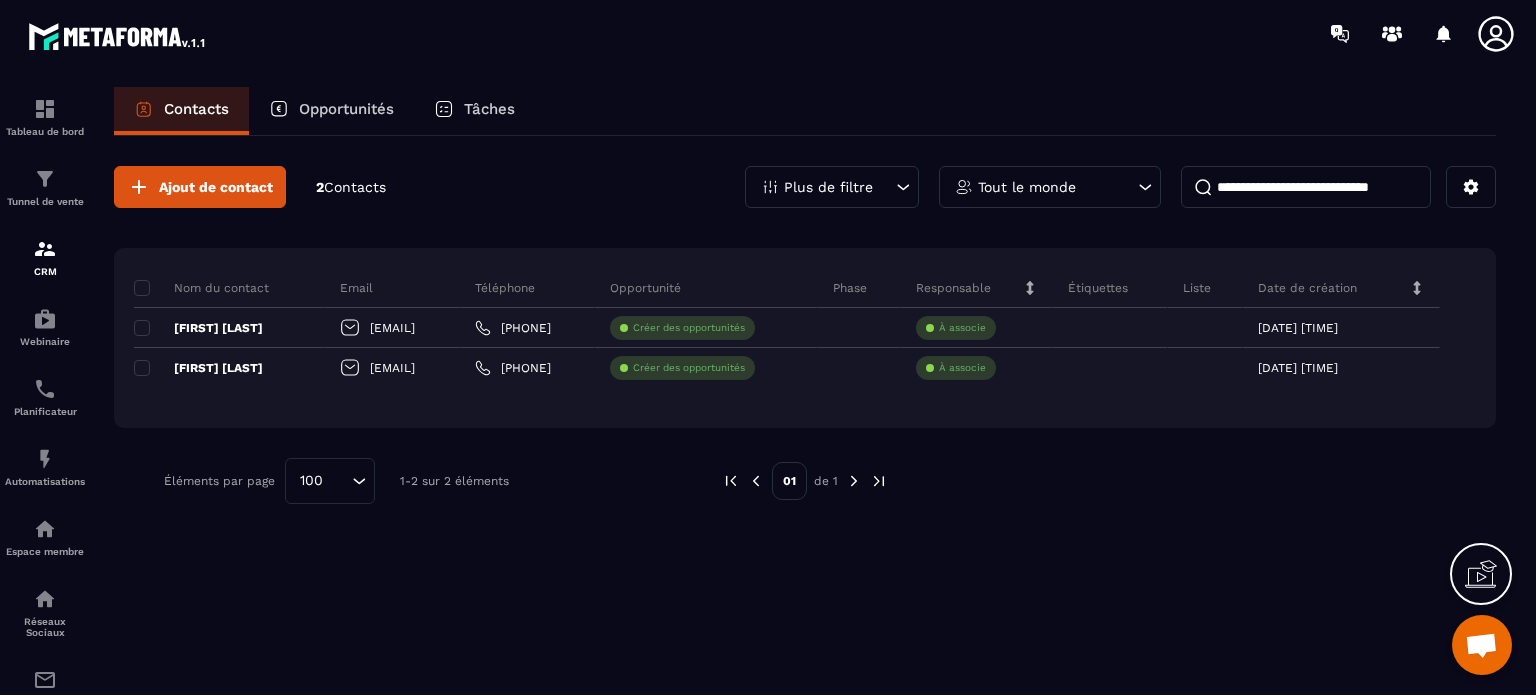click on "Contacts" at bounding box center [196, 109] 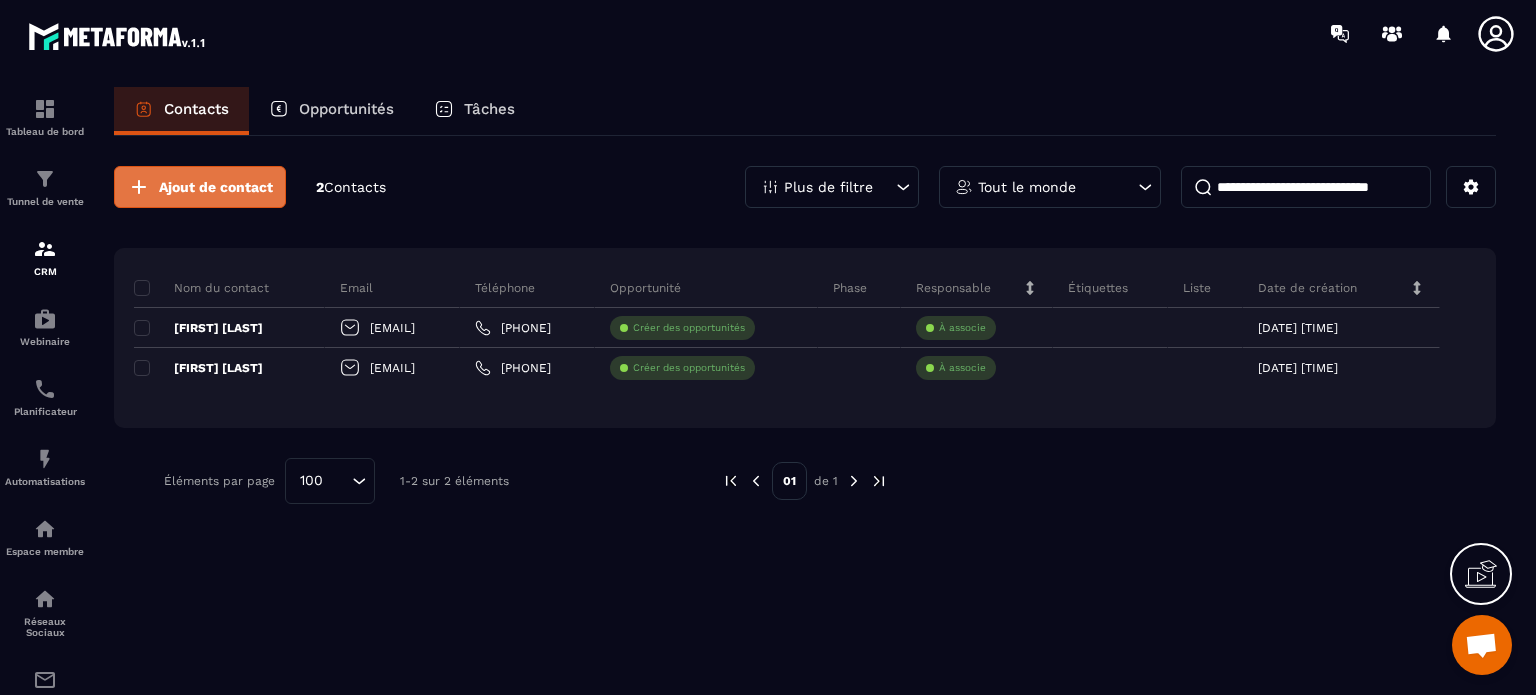 click on "Ajout de contact" at bounding box center [216, 187] 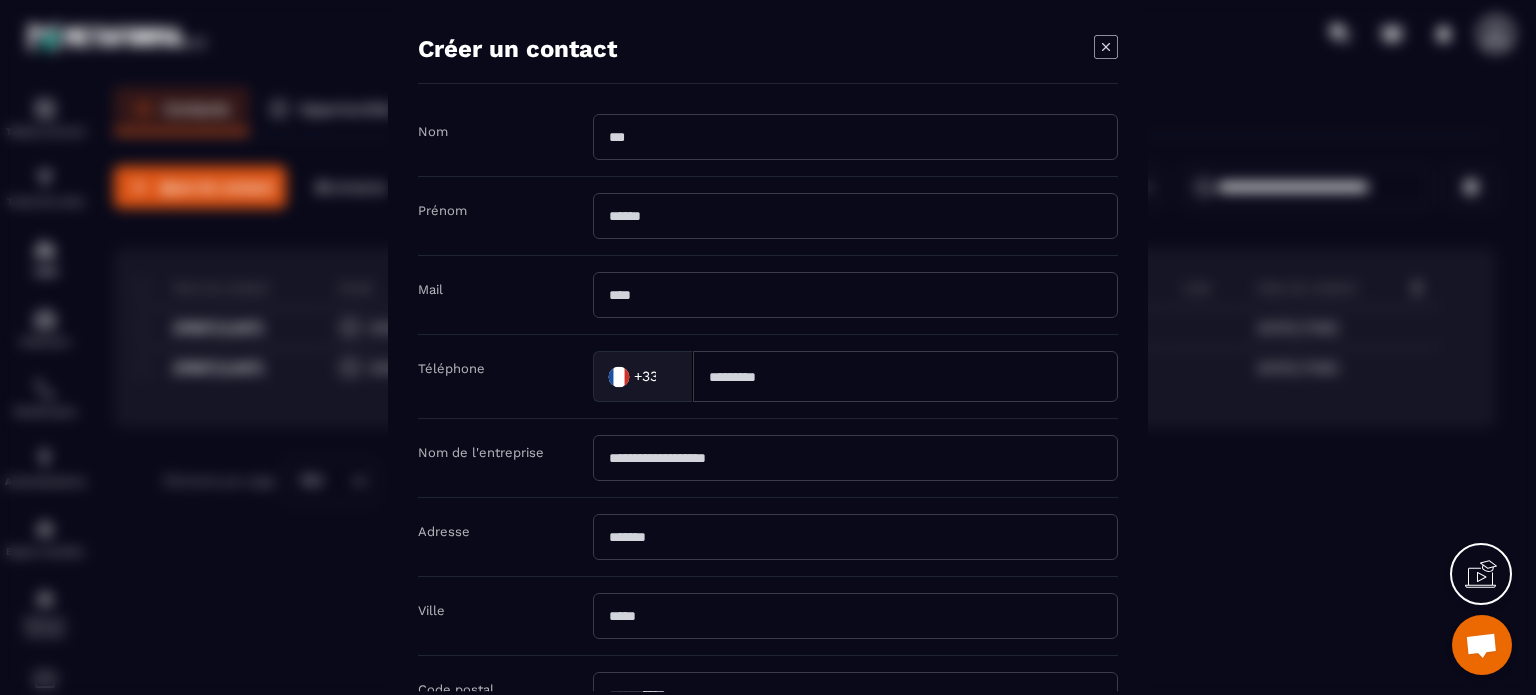 click at bounding box center (855, 137) 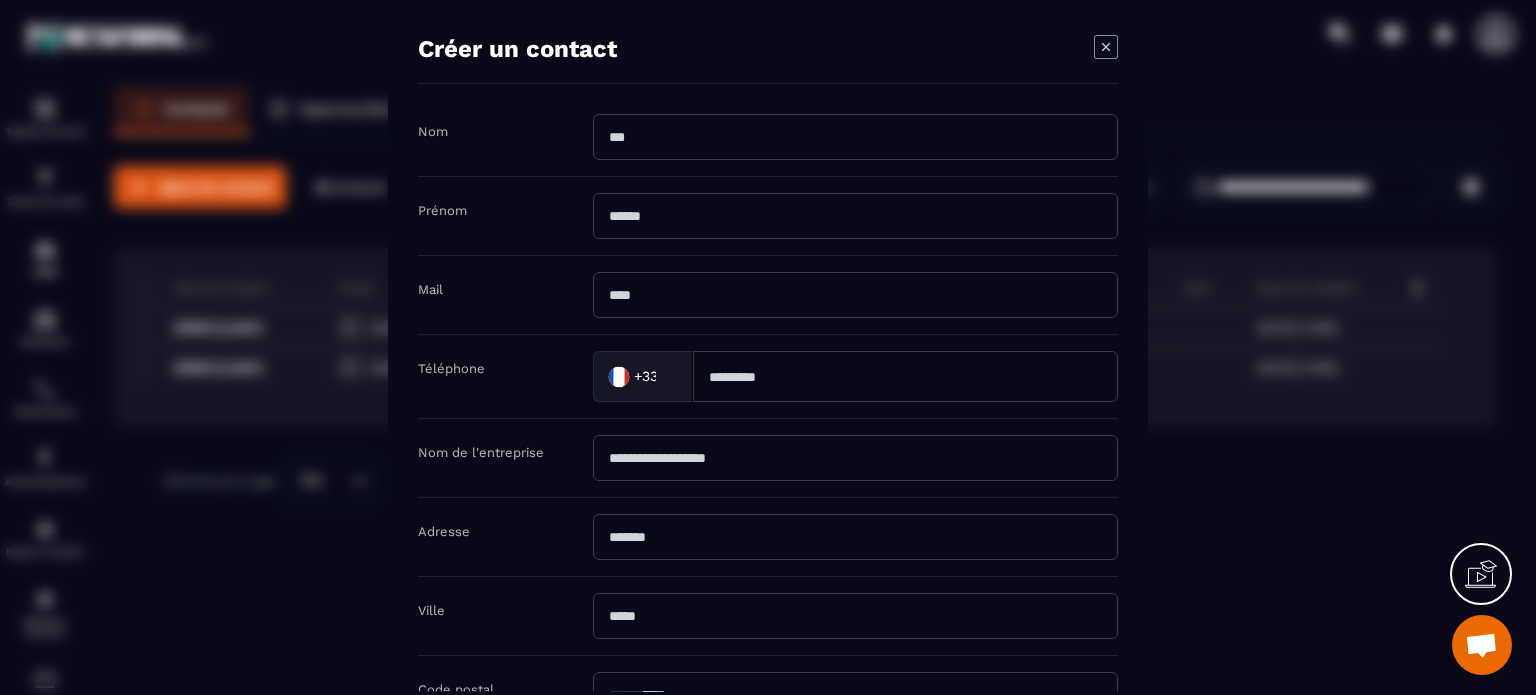 type on "*******" 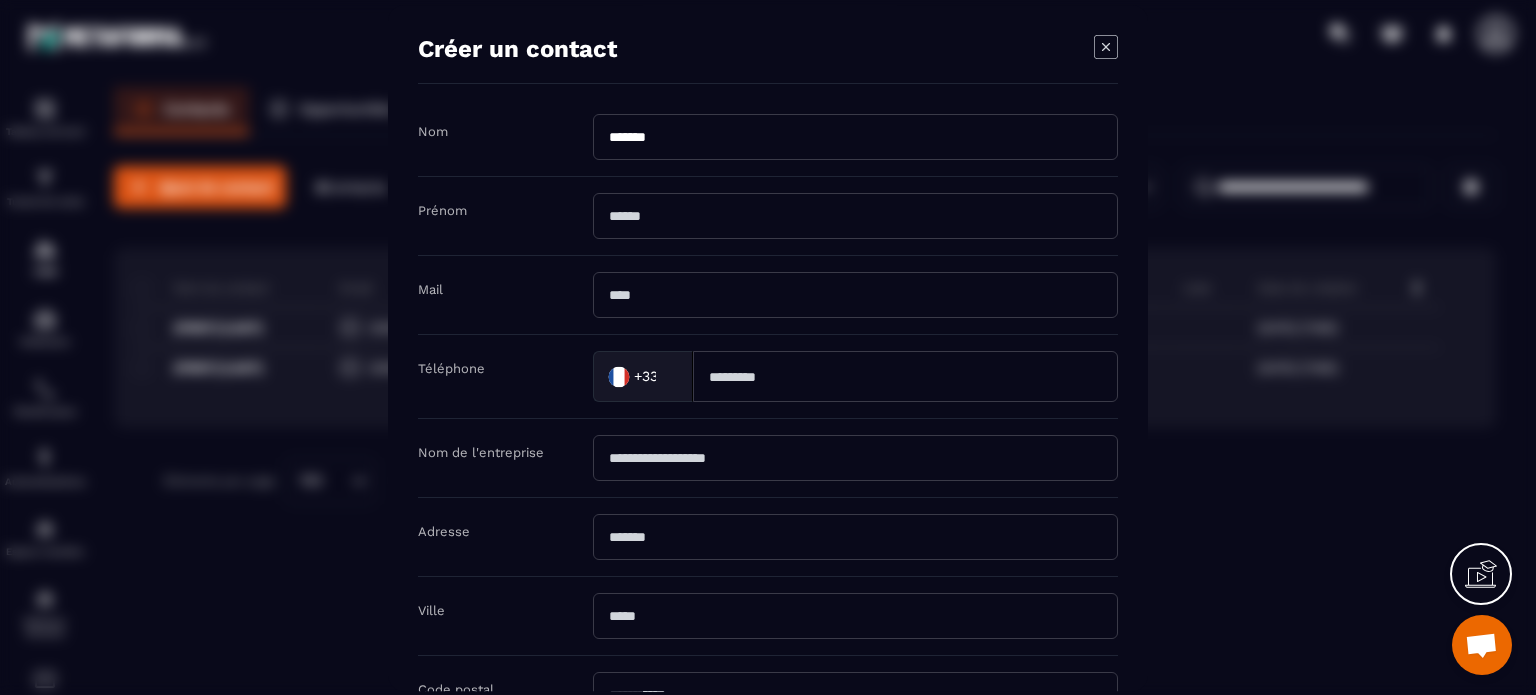 type on "*******" 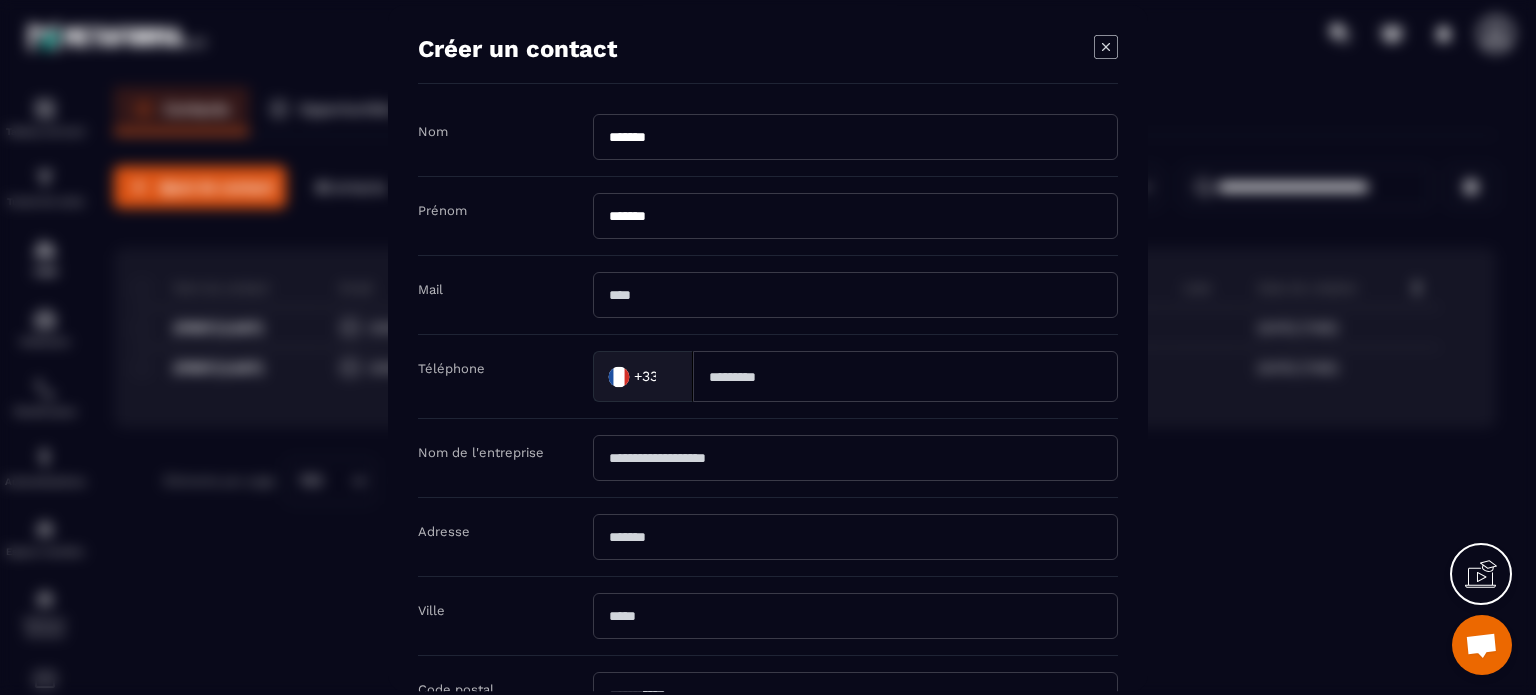 type on "**********" 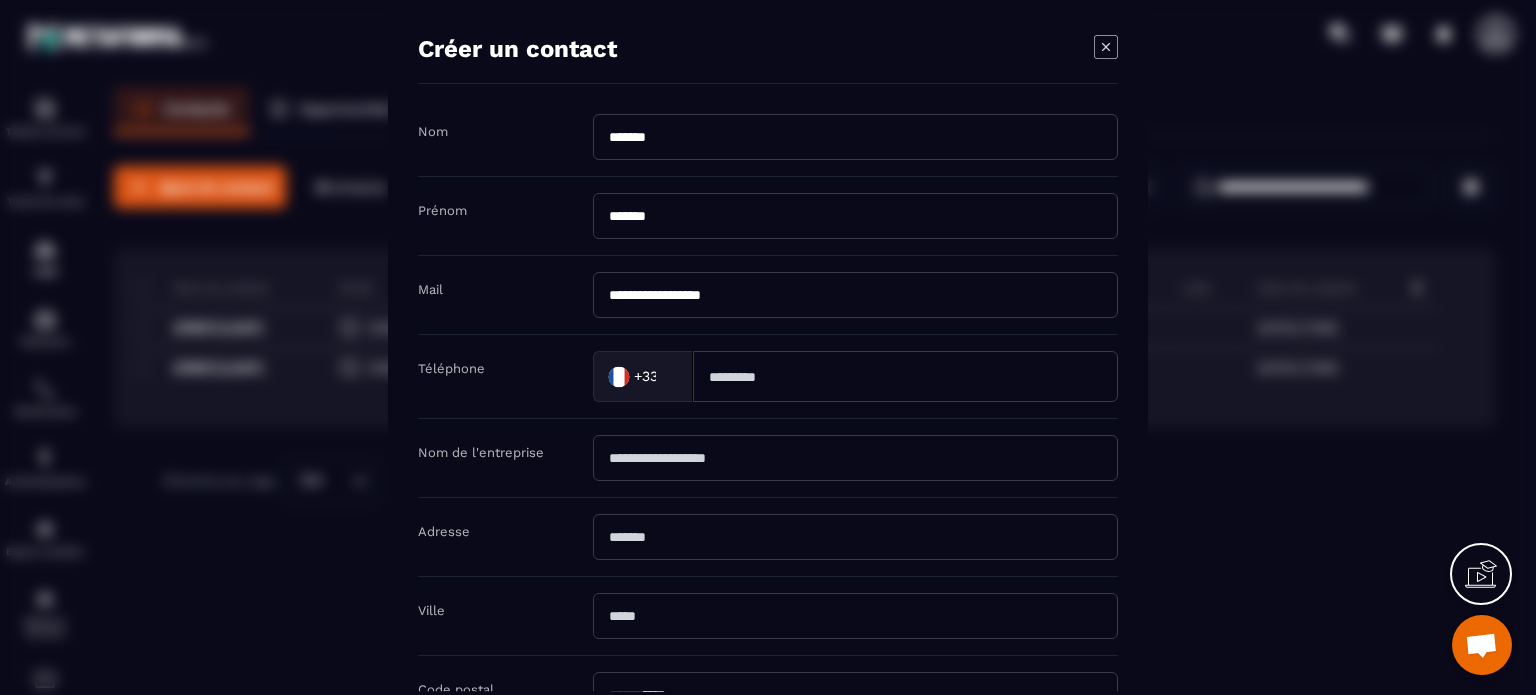 type on "**********" 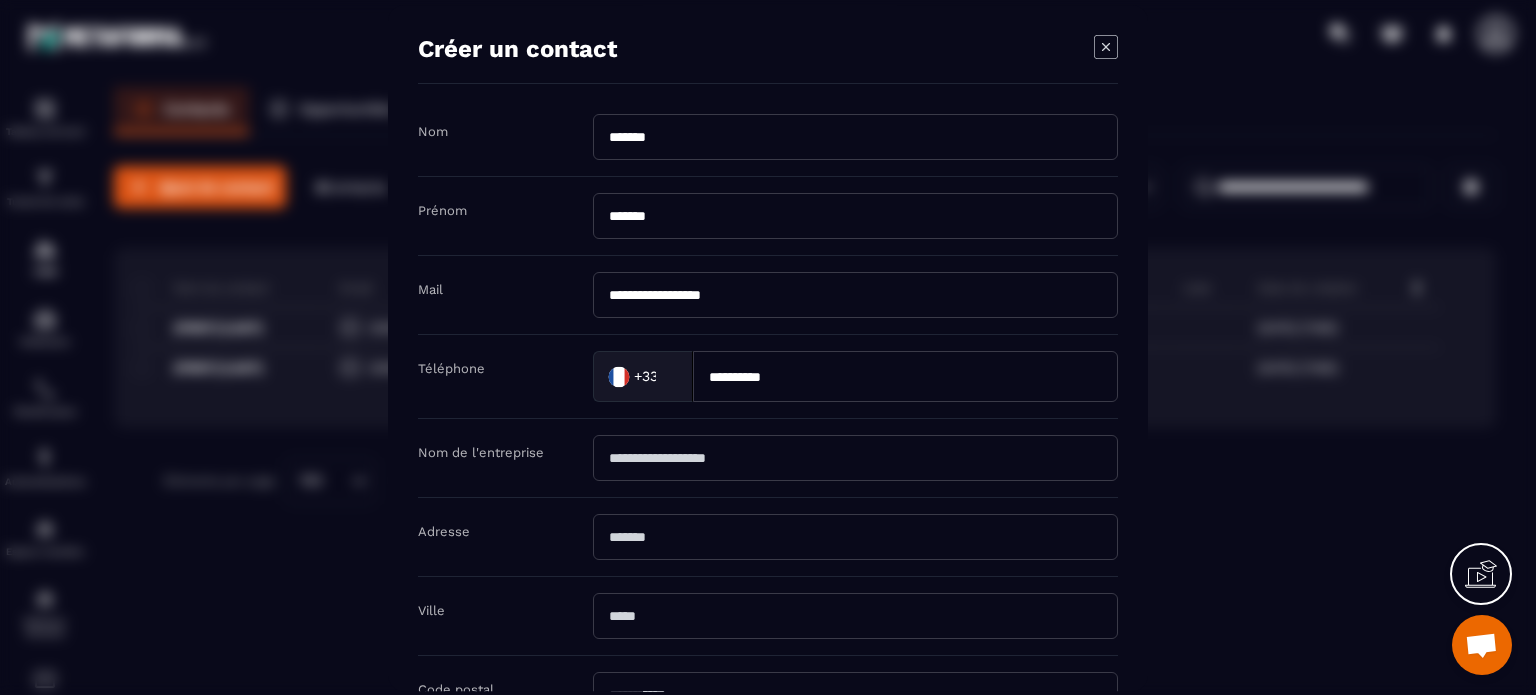 type on "**********" 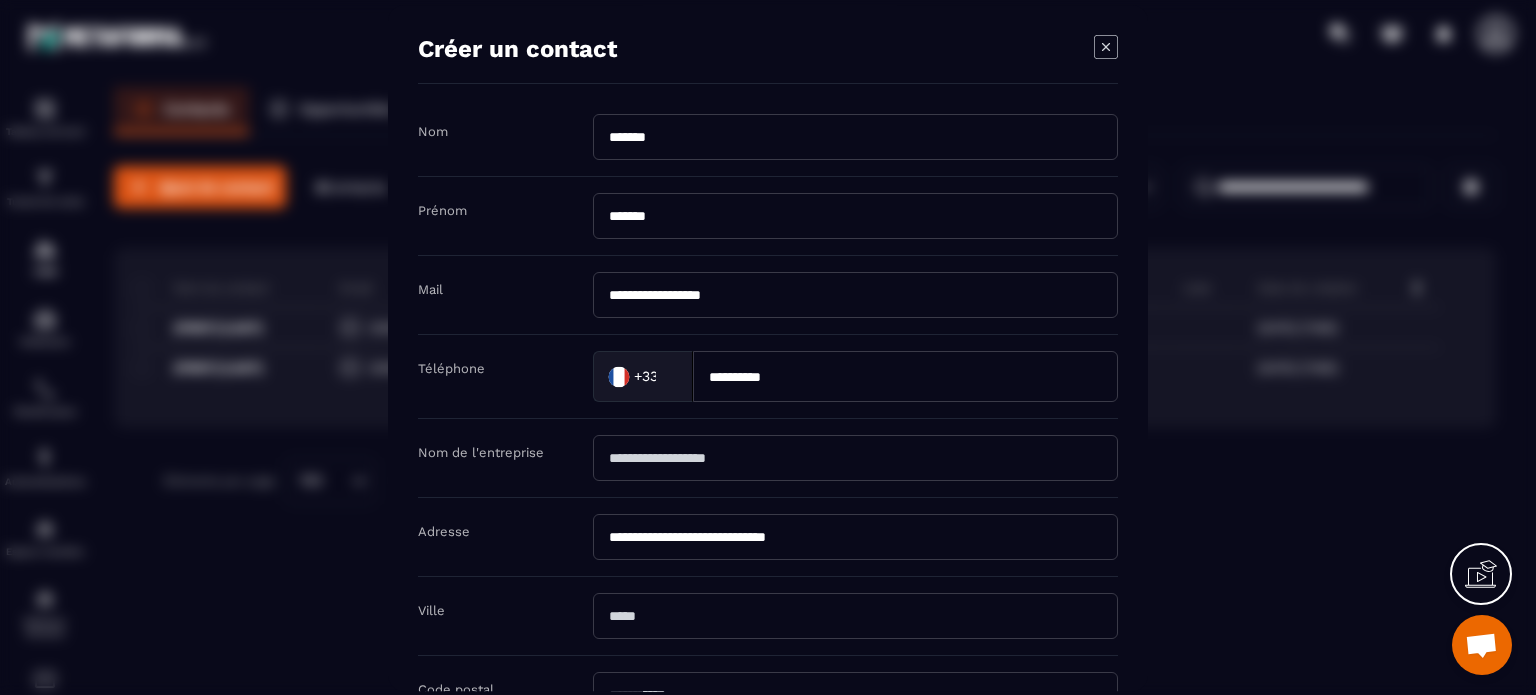 type on "**********" 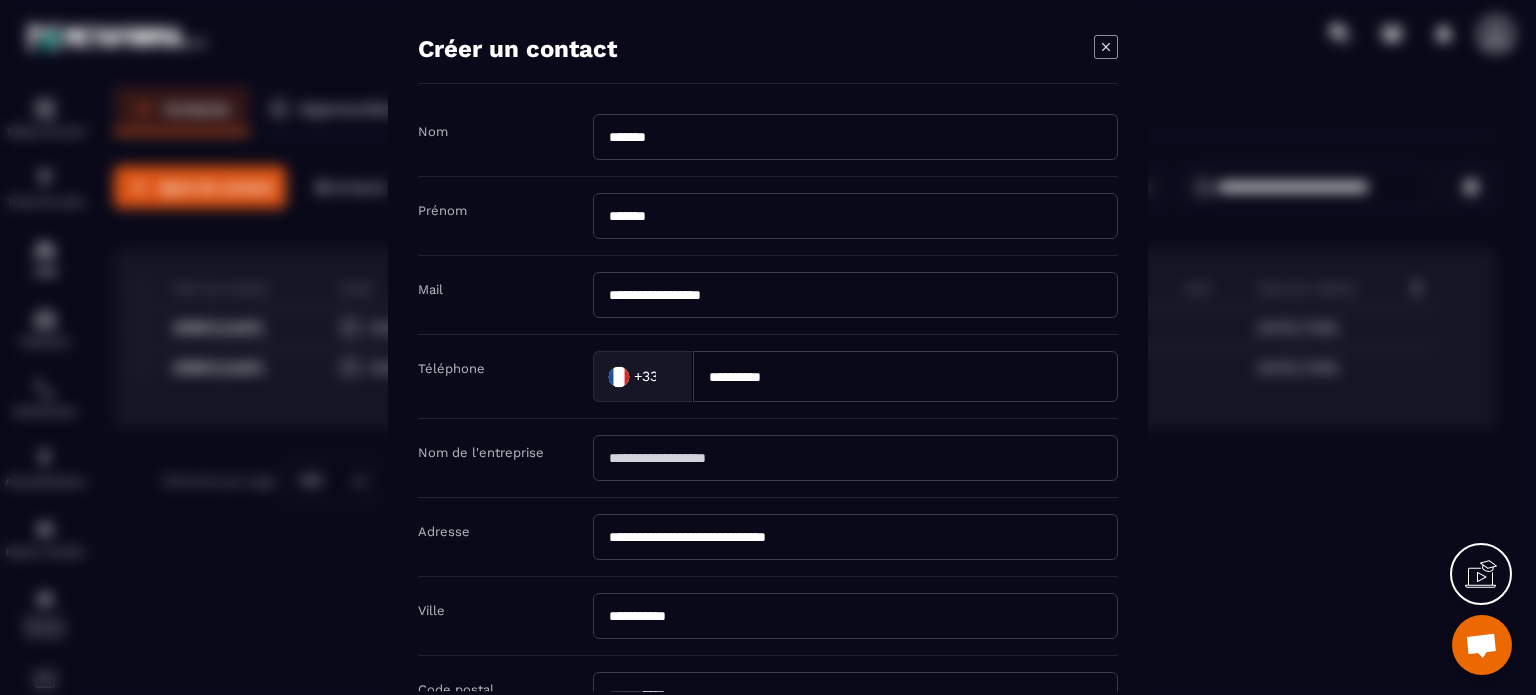 type on "*****" 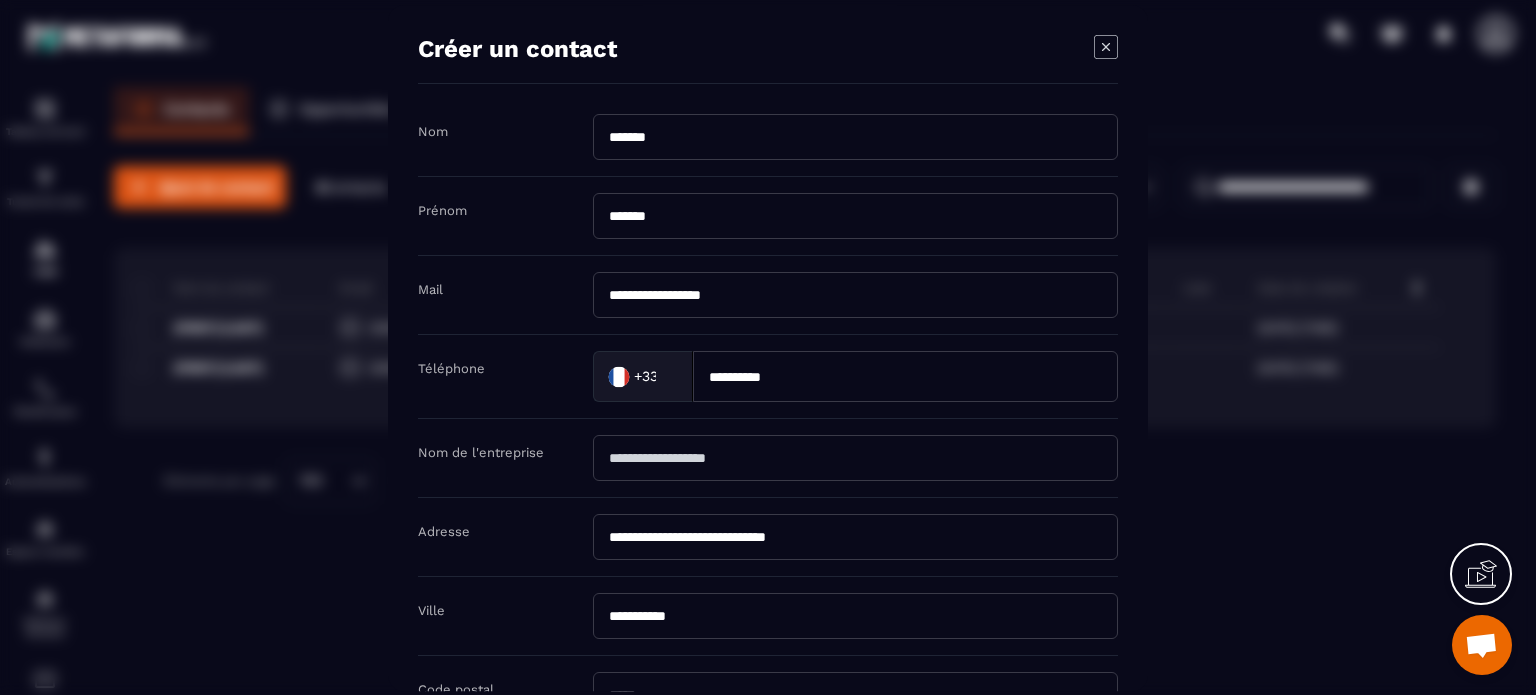 type on "*********" 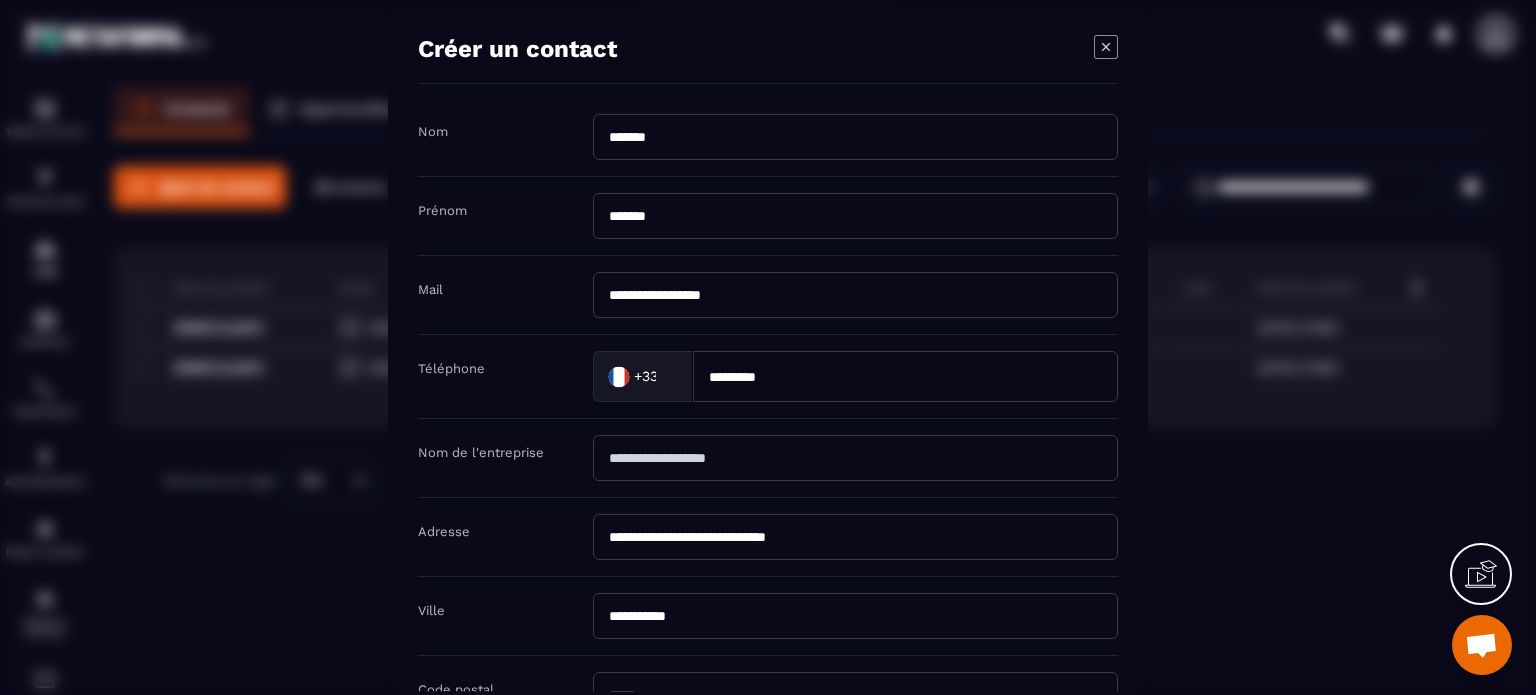 click at bounding box center (768, 347) 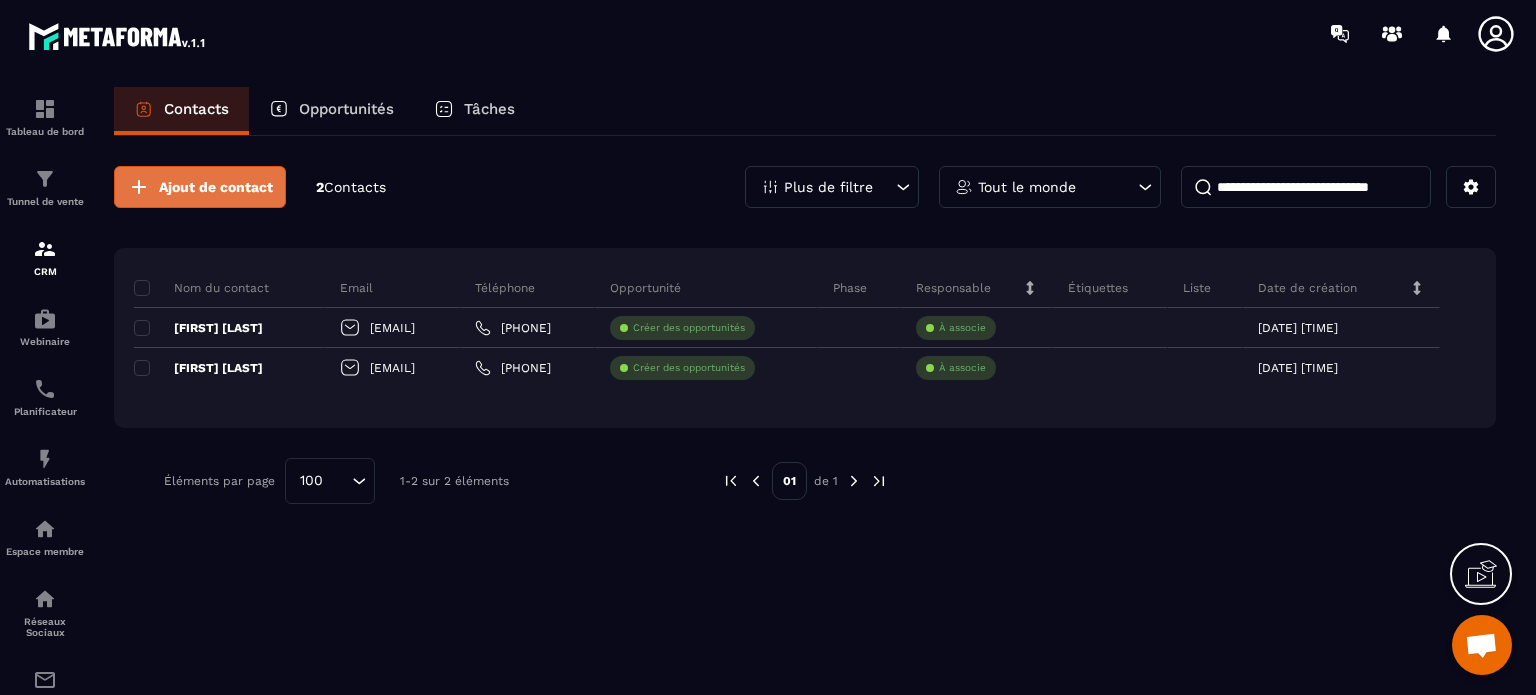 click on "Ajout de contact" at bounding box center [216, 187] 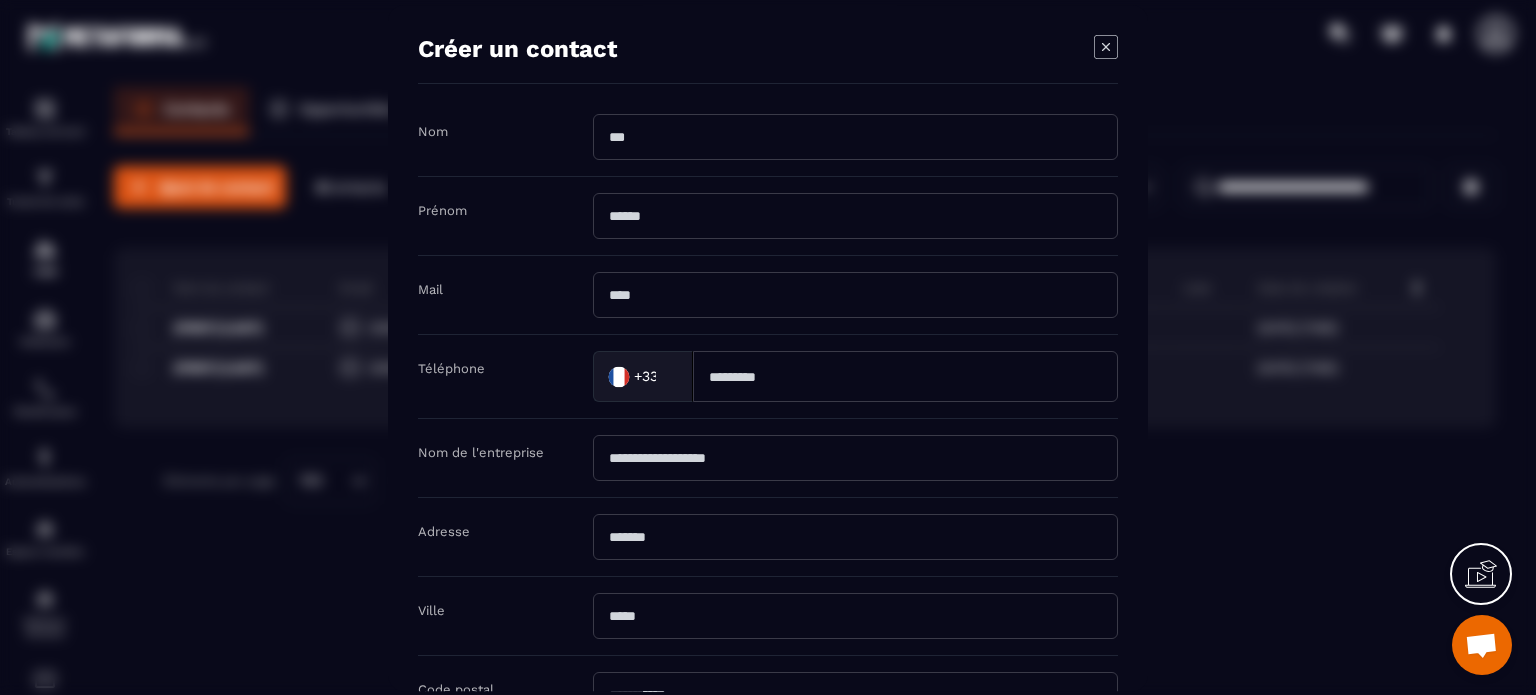 click at bounding box center (855, 137) 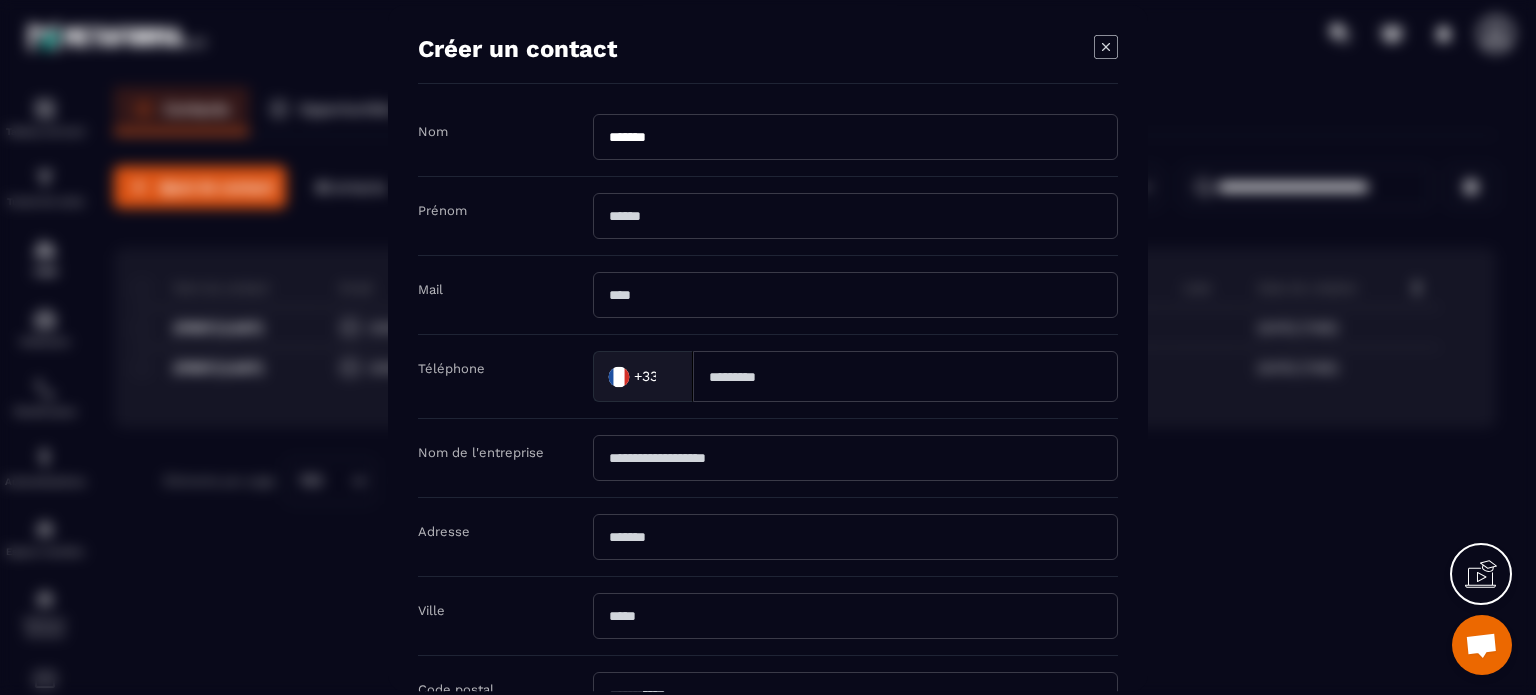type on "*******" 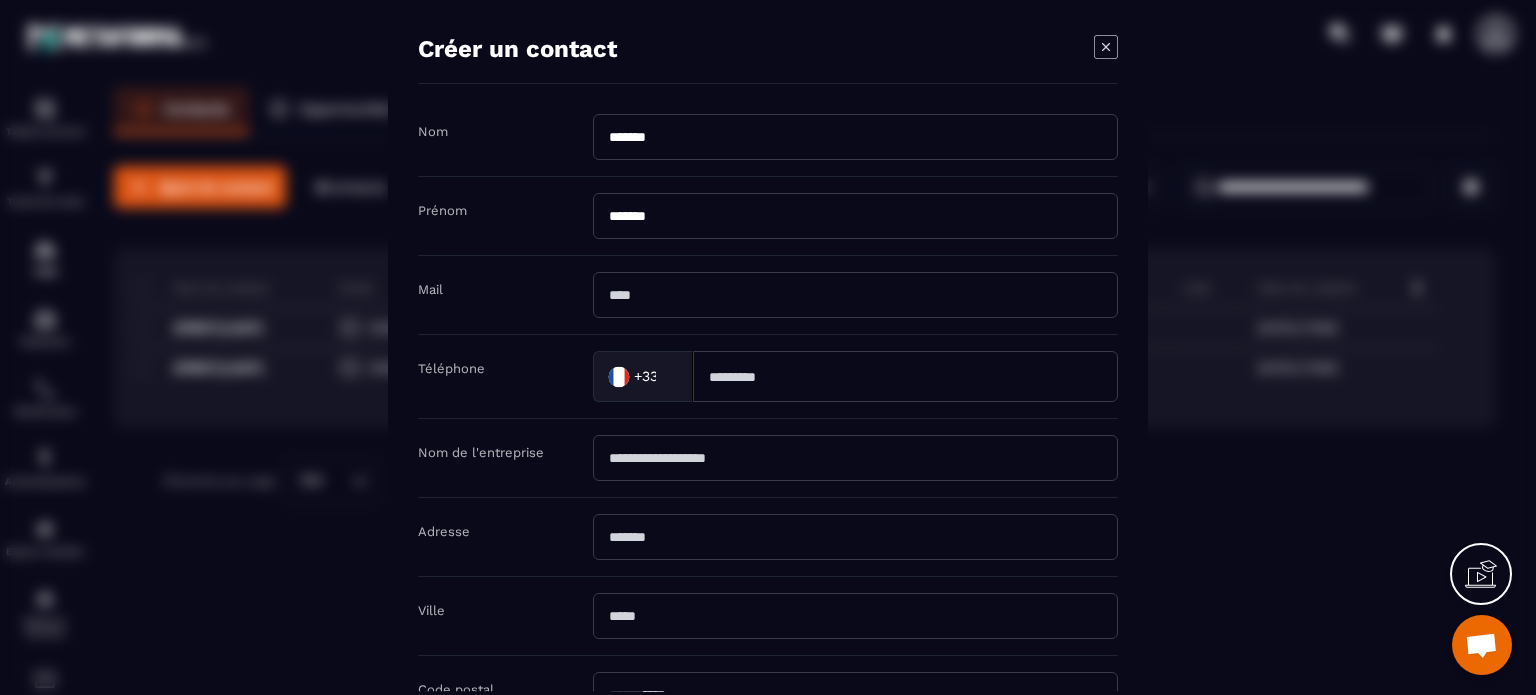 type on "**********" 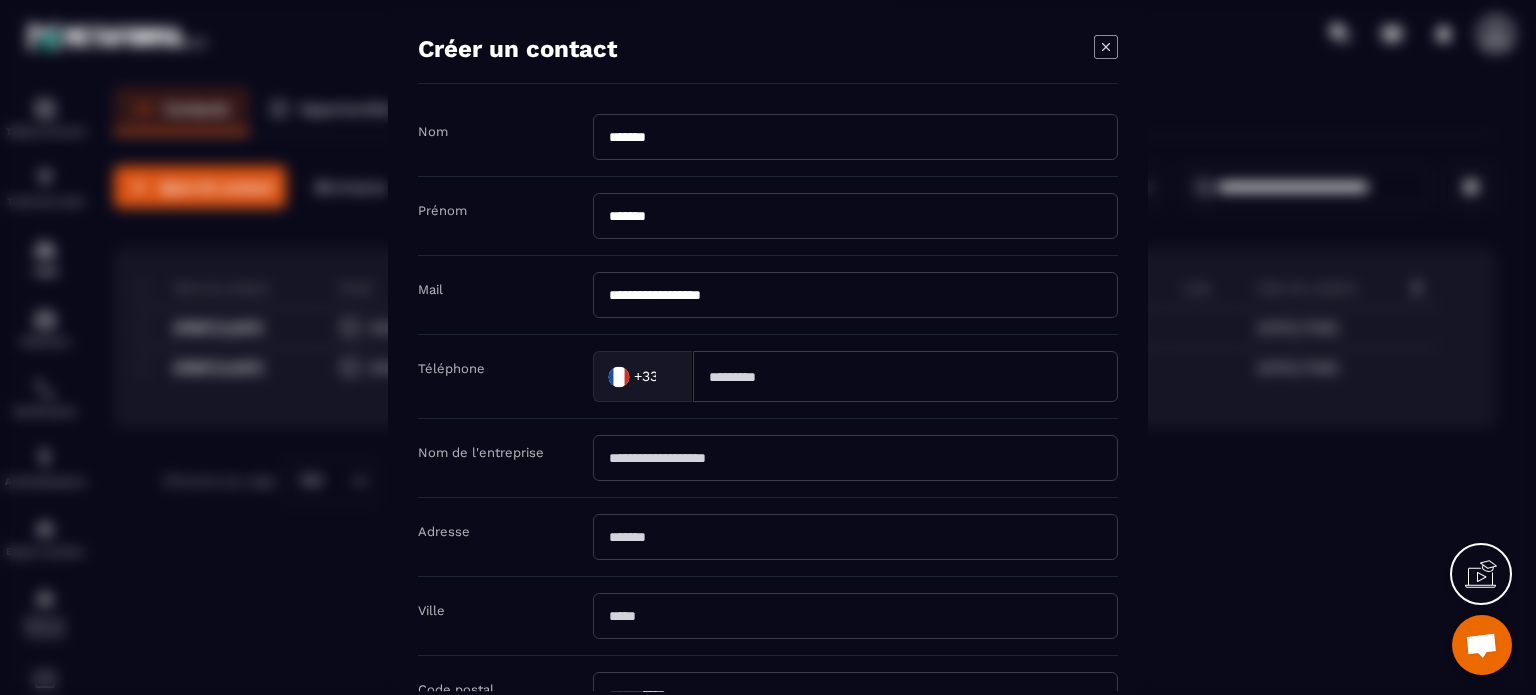 type on "**********" 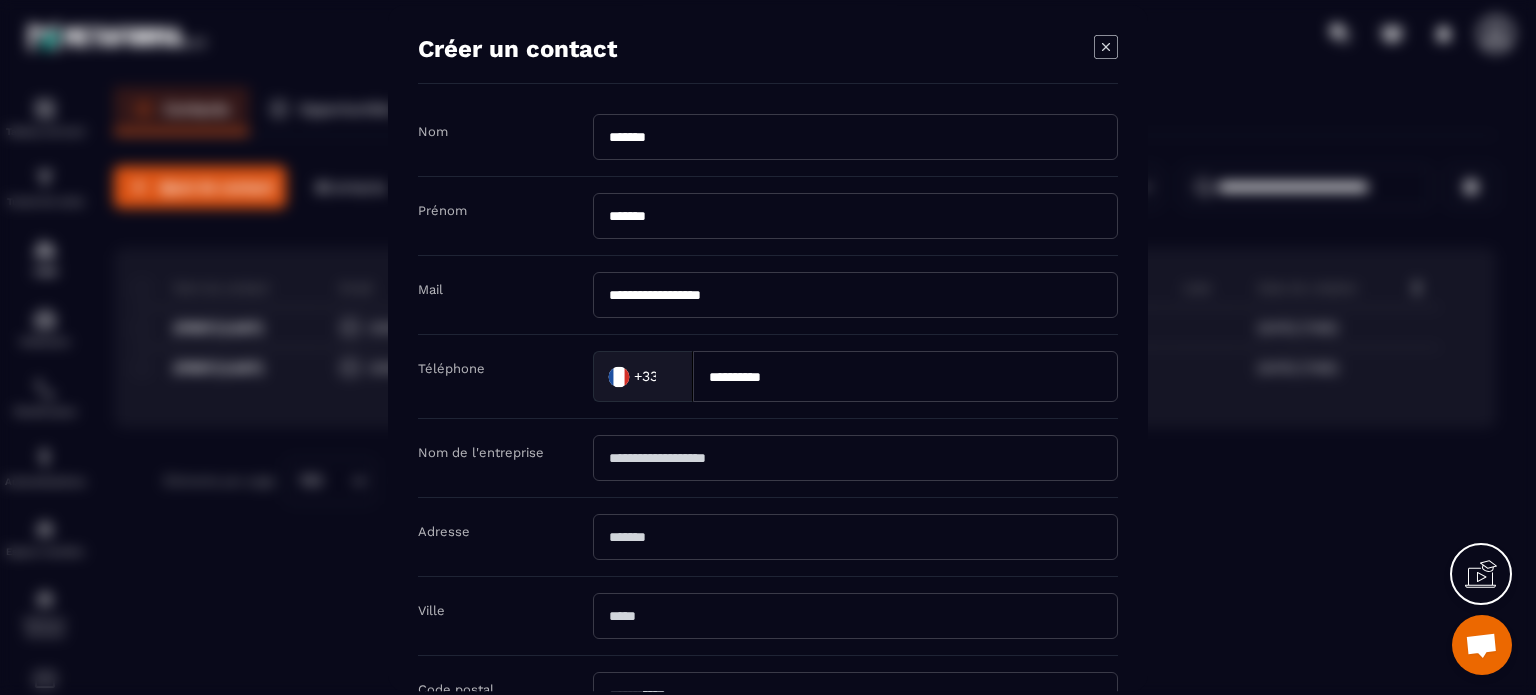 type on "**********" 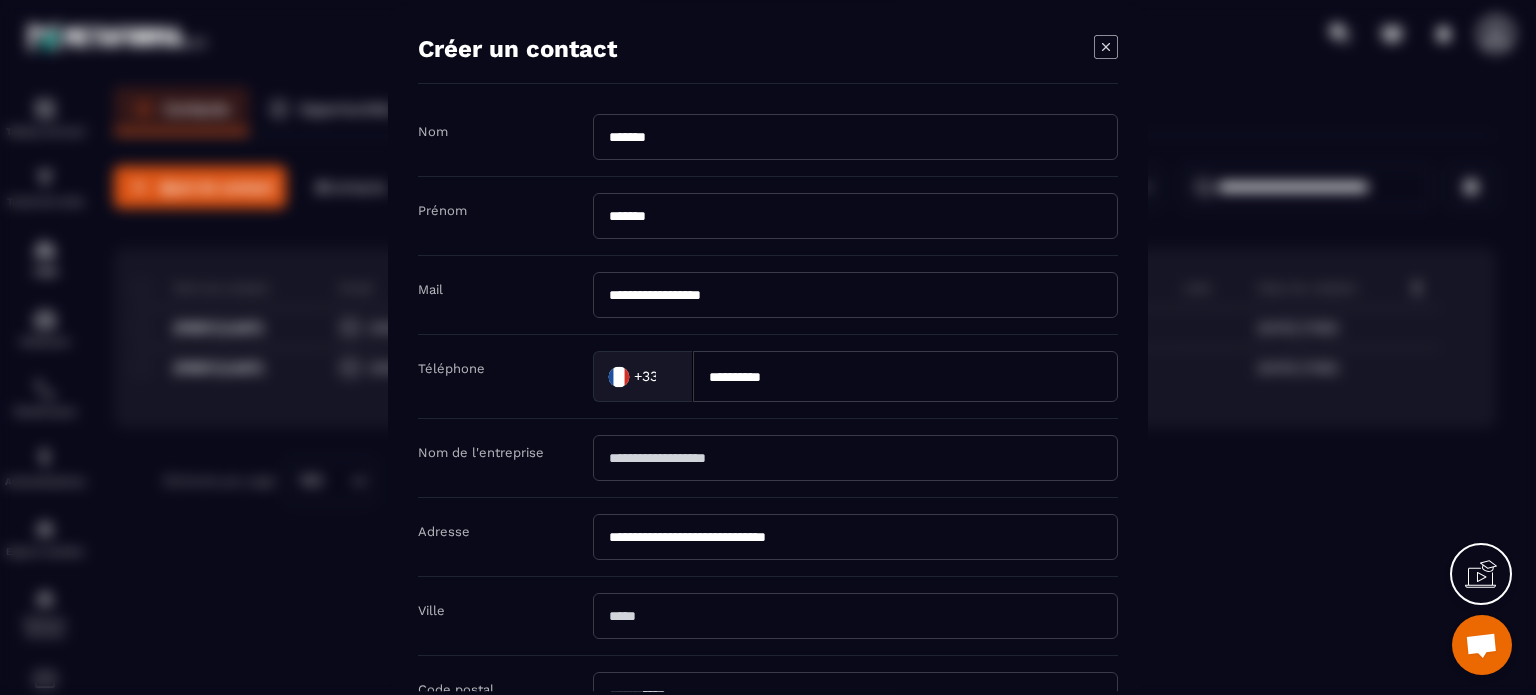 type on "**********" 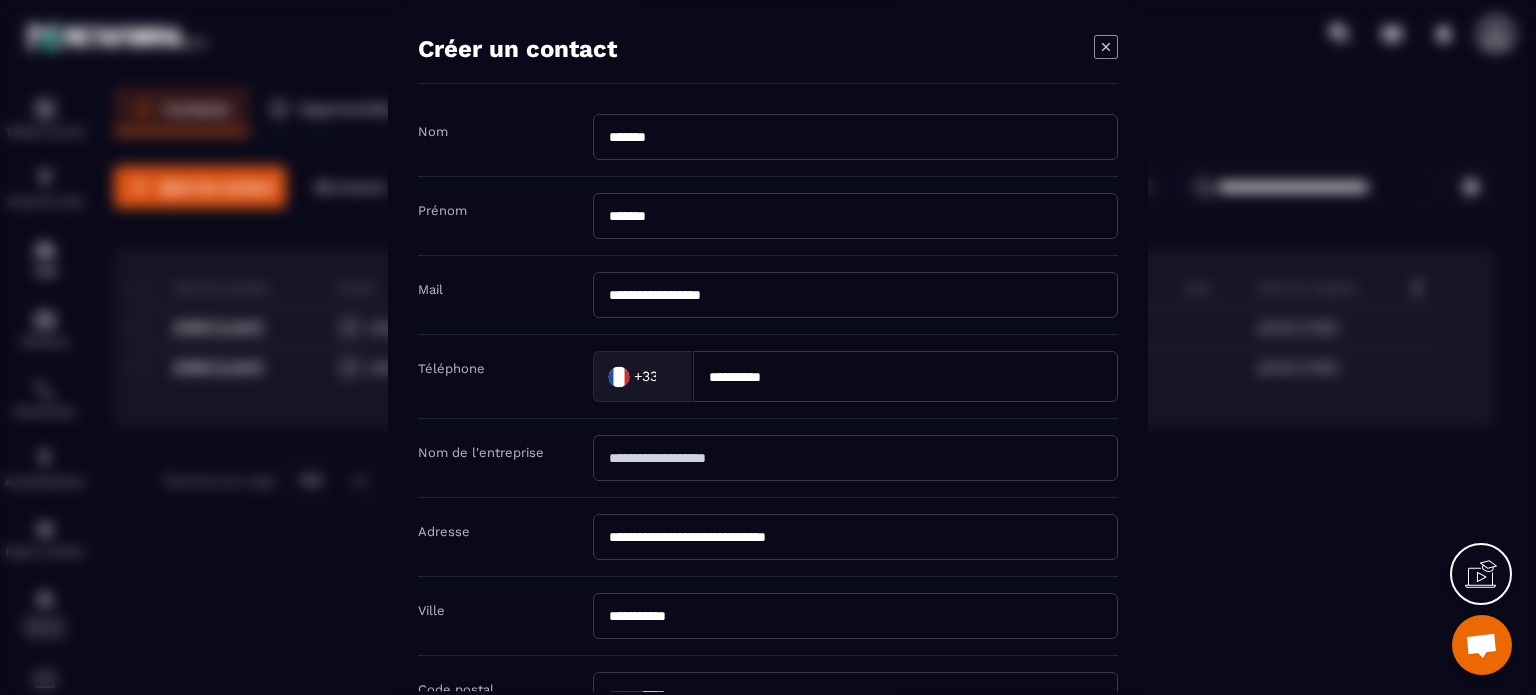 type on "*****" 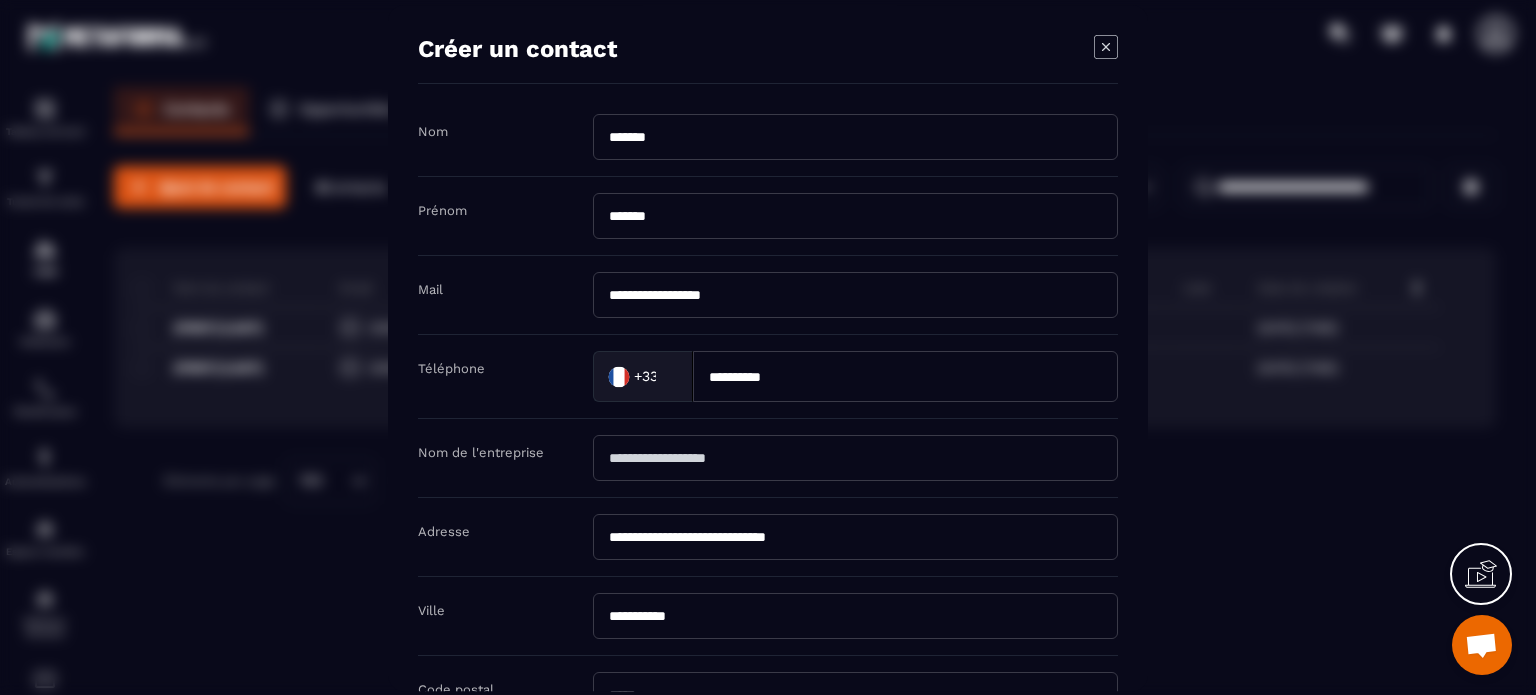 type on "*********" 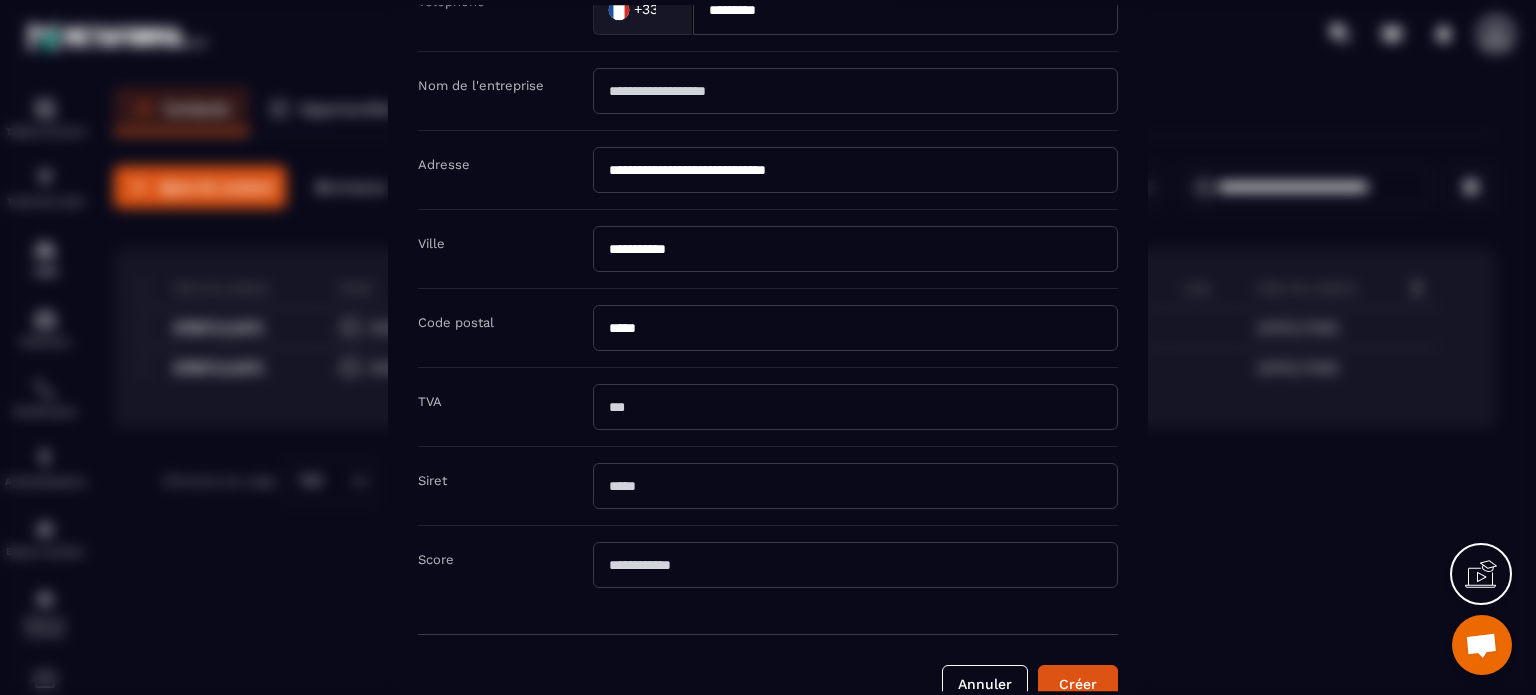 scroll, scrollTop: 402, scrollLeft: 0, axis: vertical 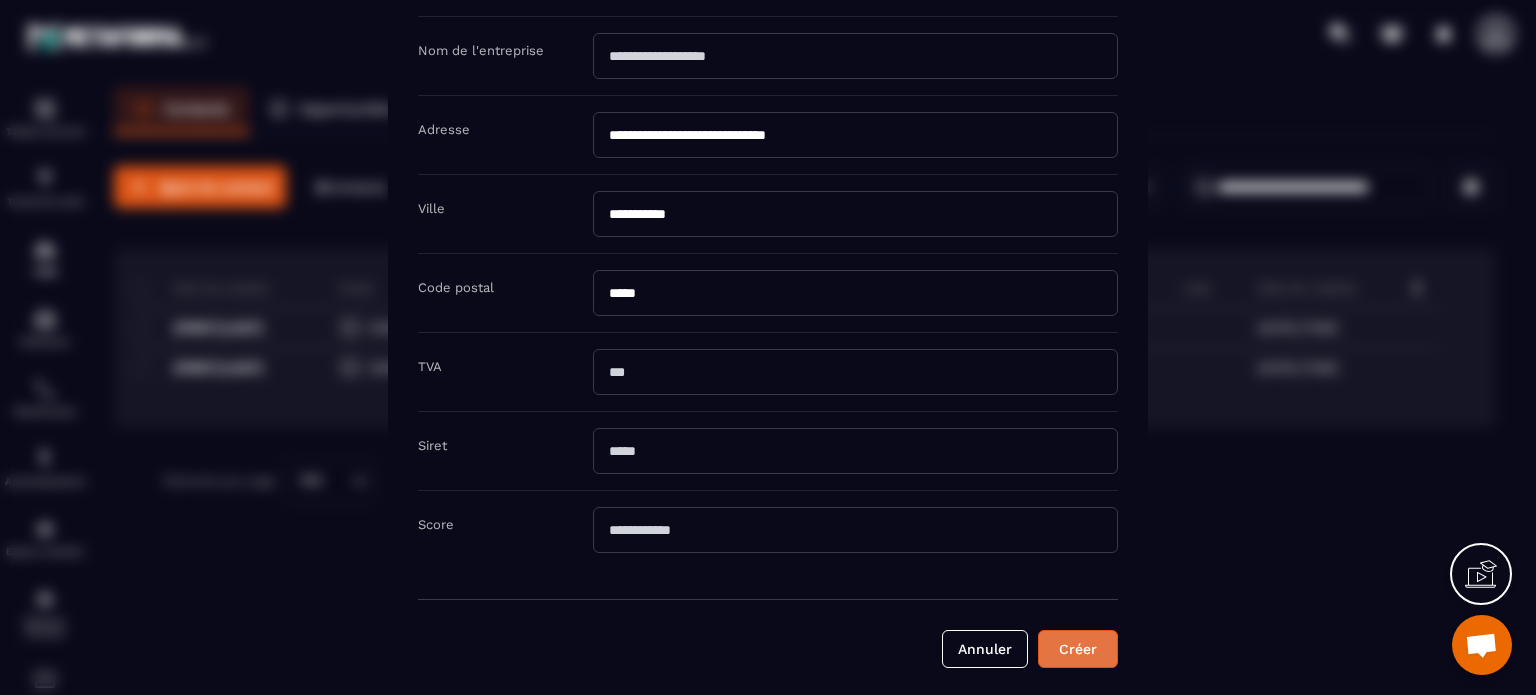 click on "Créer" at bounding box center (1078, 649) 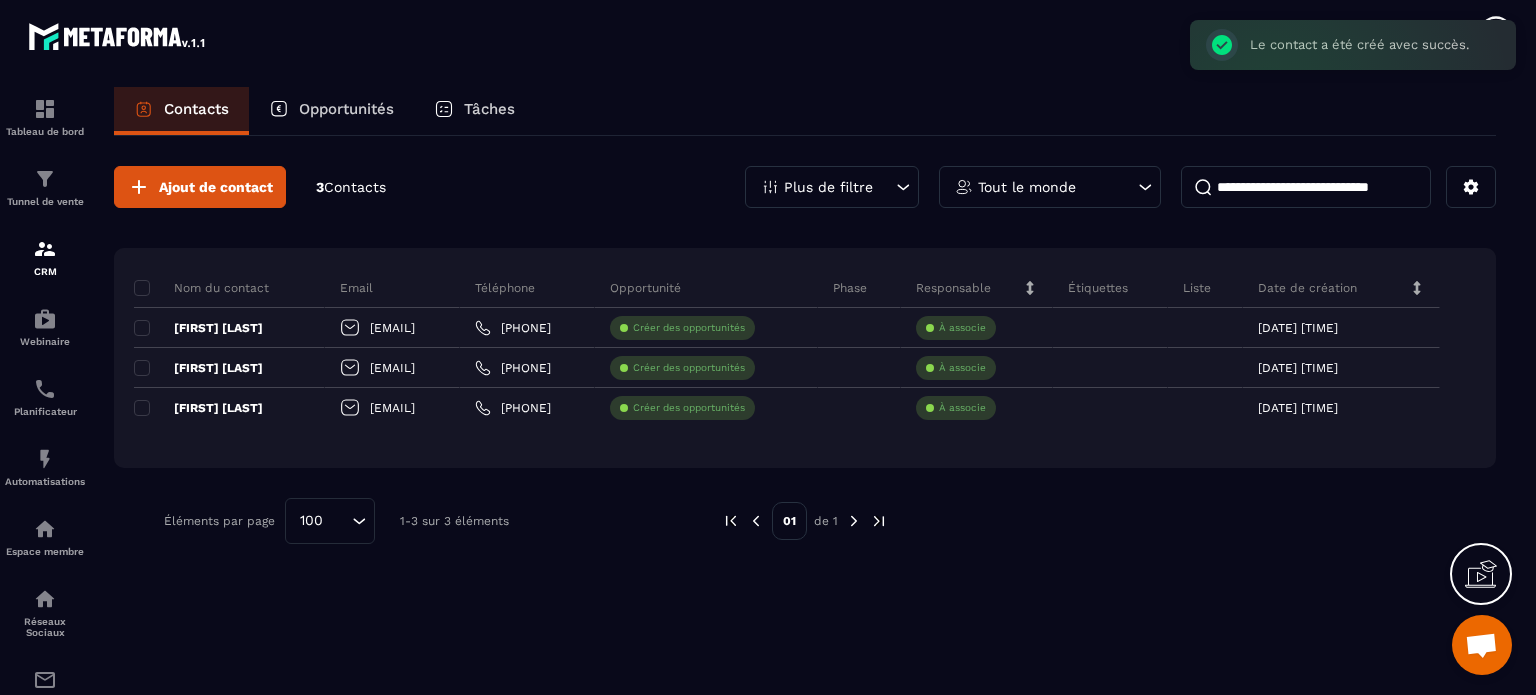 scroll, scrollTop: 0, scrollLeft: 0, axis: both 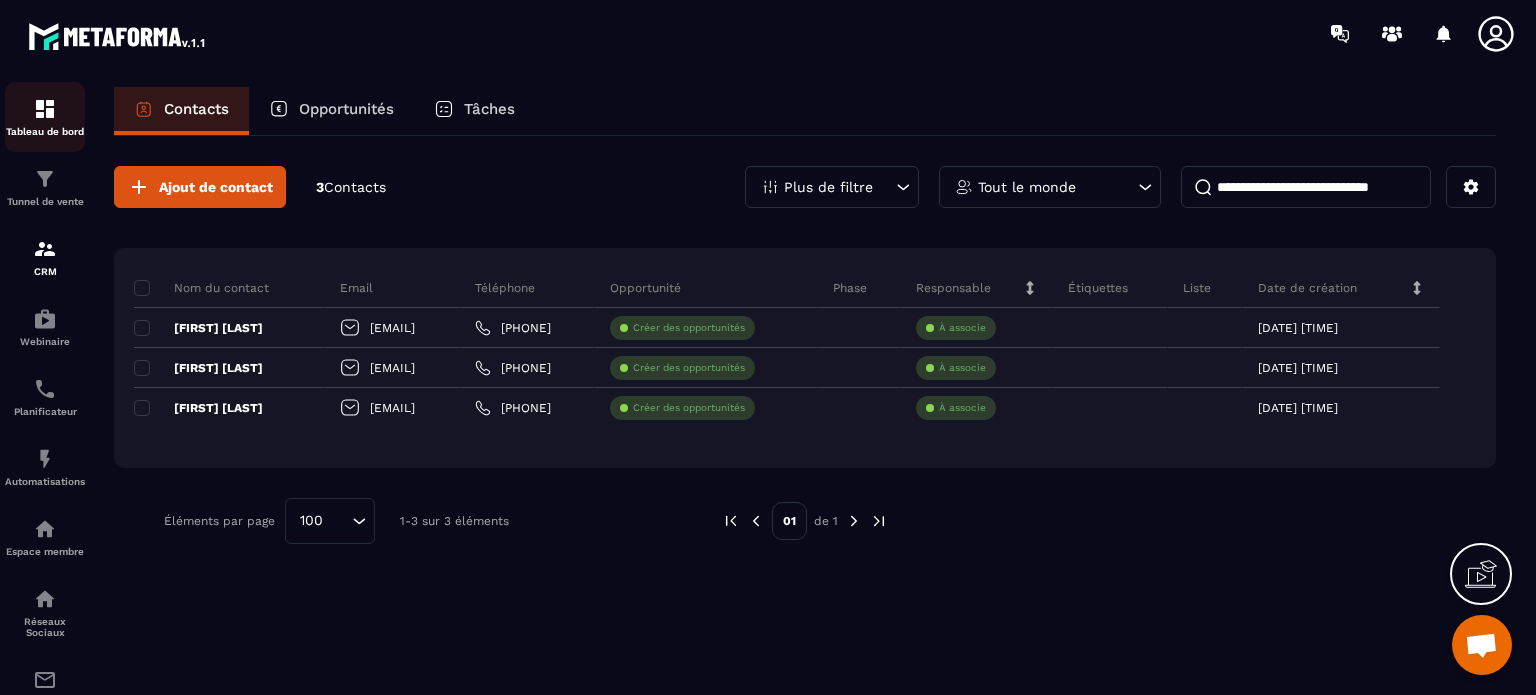 click on "Tableau de bord" at bounding box center (45, 117) 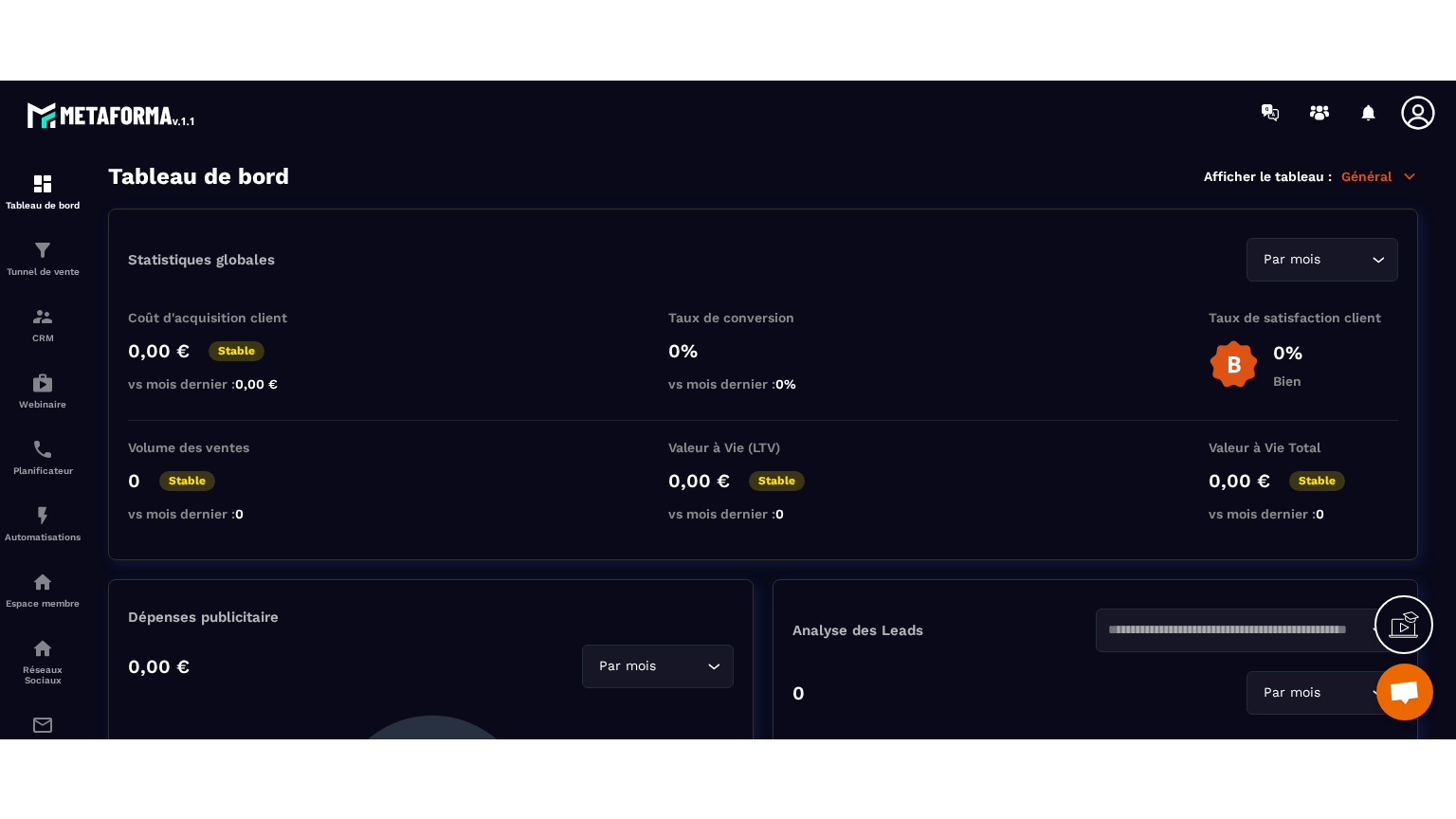 scroll, scrollTop: 190, scrollLeft: 0, axis: vertical 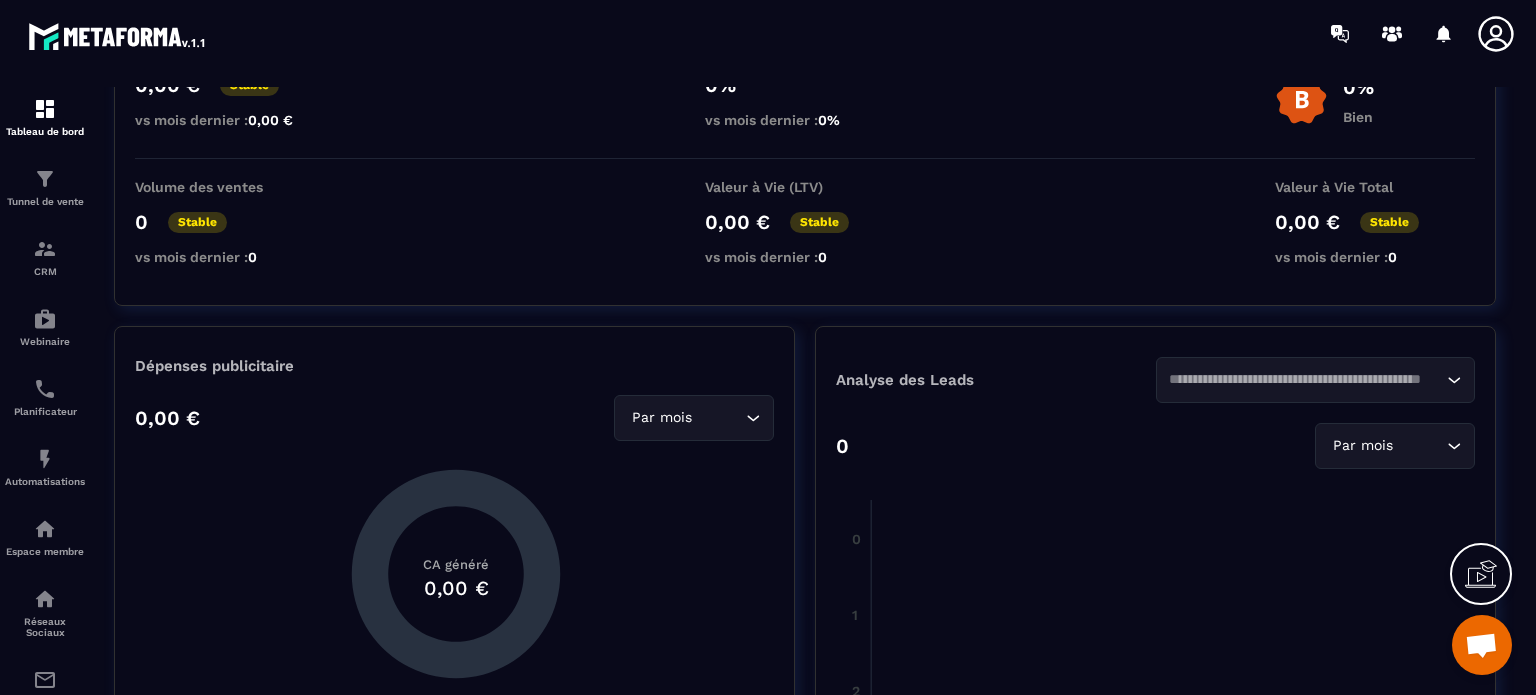 click 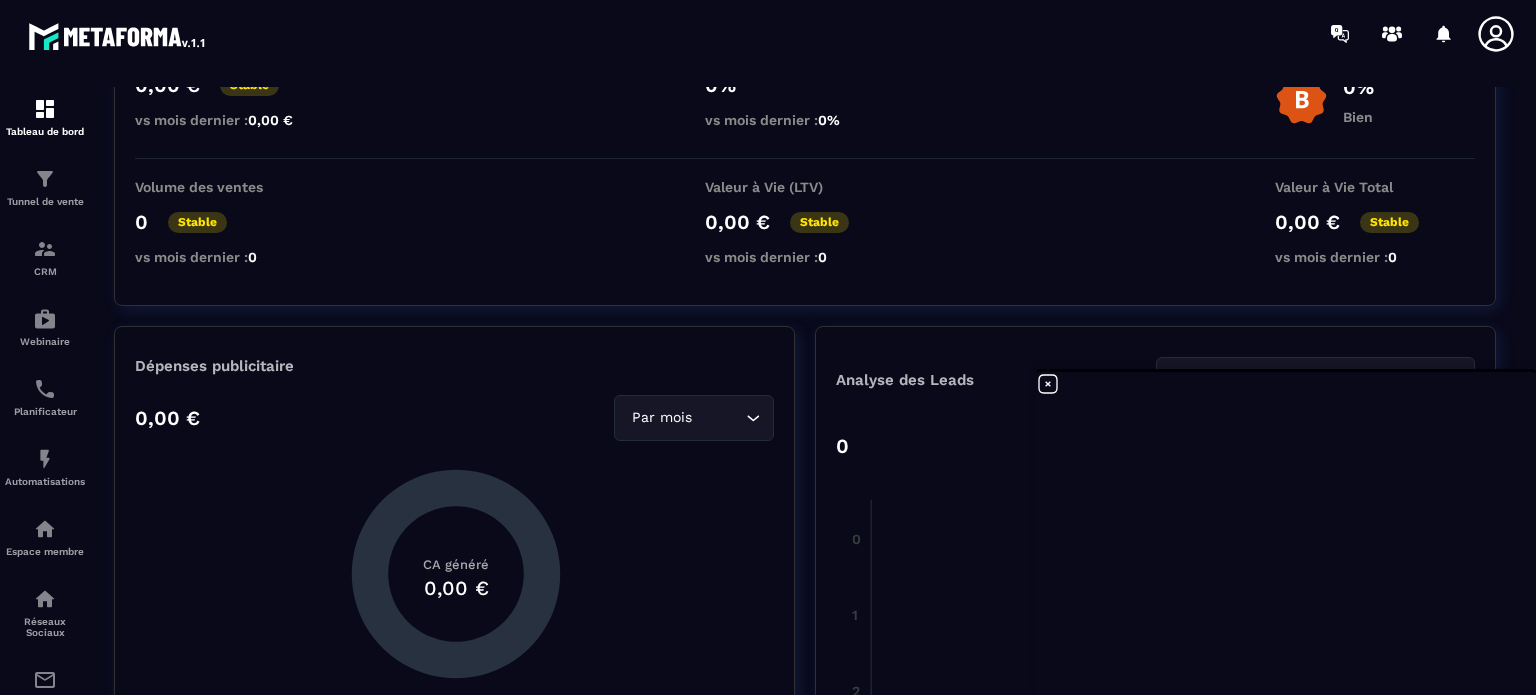 scroll, scrollTop: 7668, scrollLeft: 0, axis: vertical 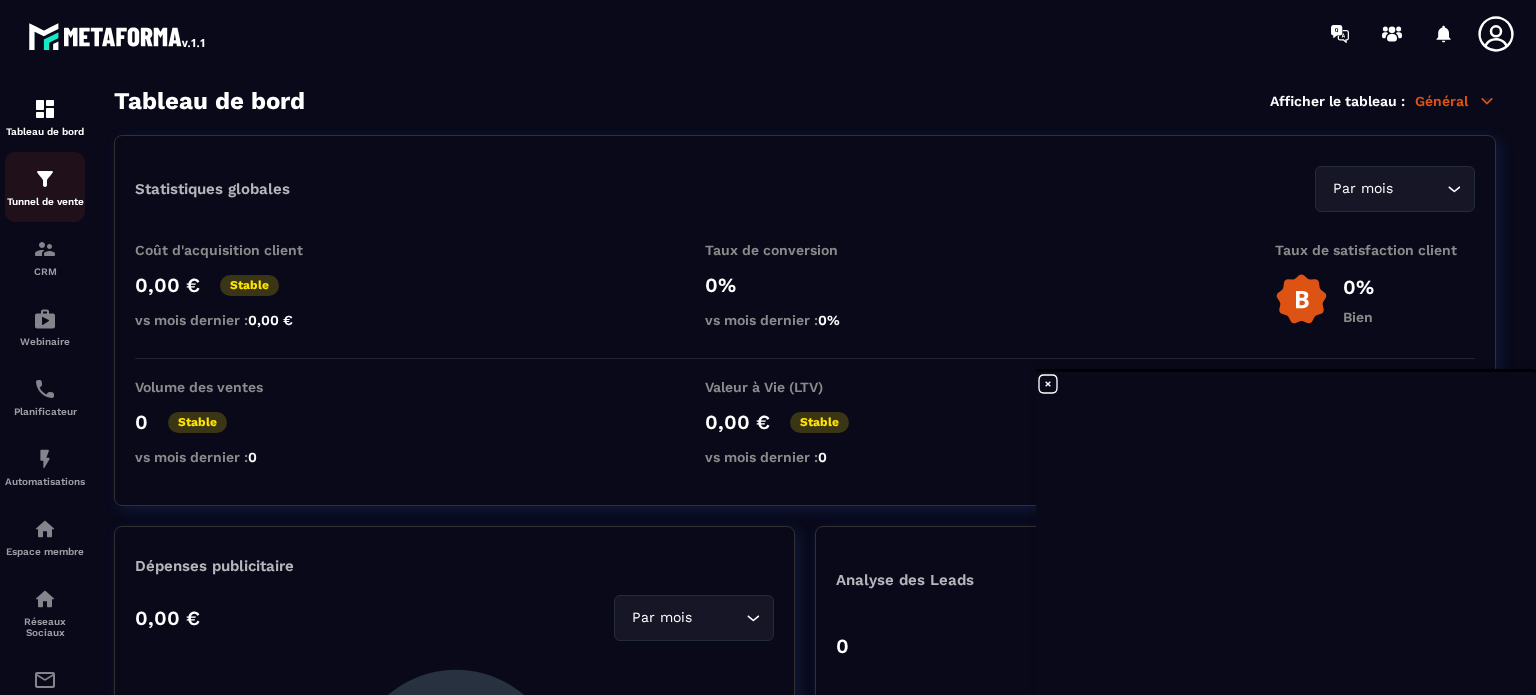 click on "Tunnel de vente" at bounding box center [45, 187] 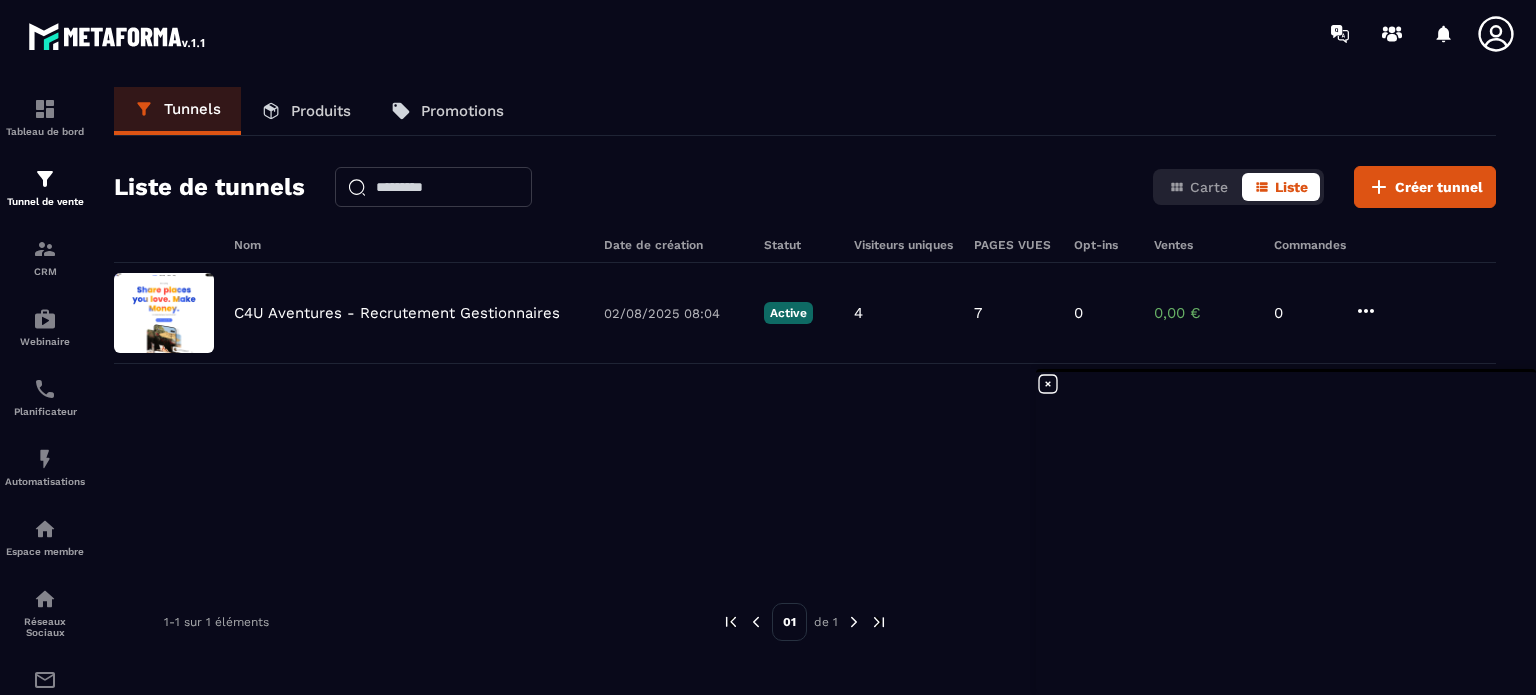 click 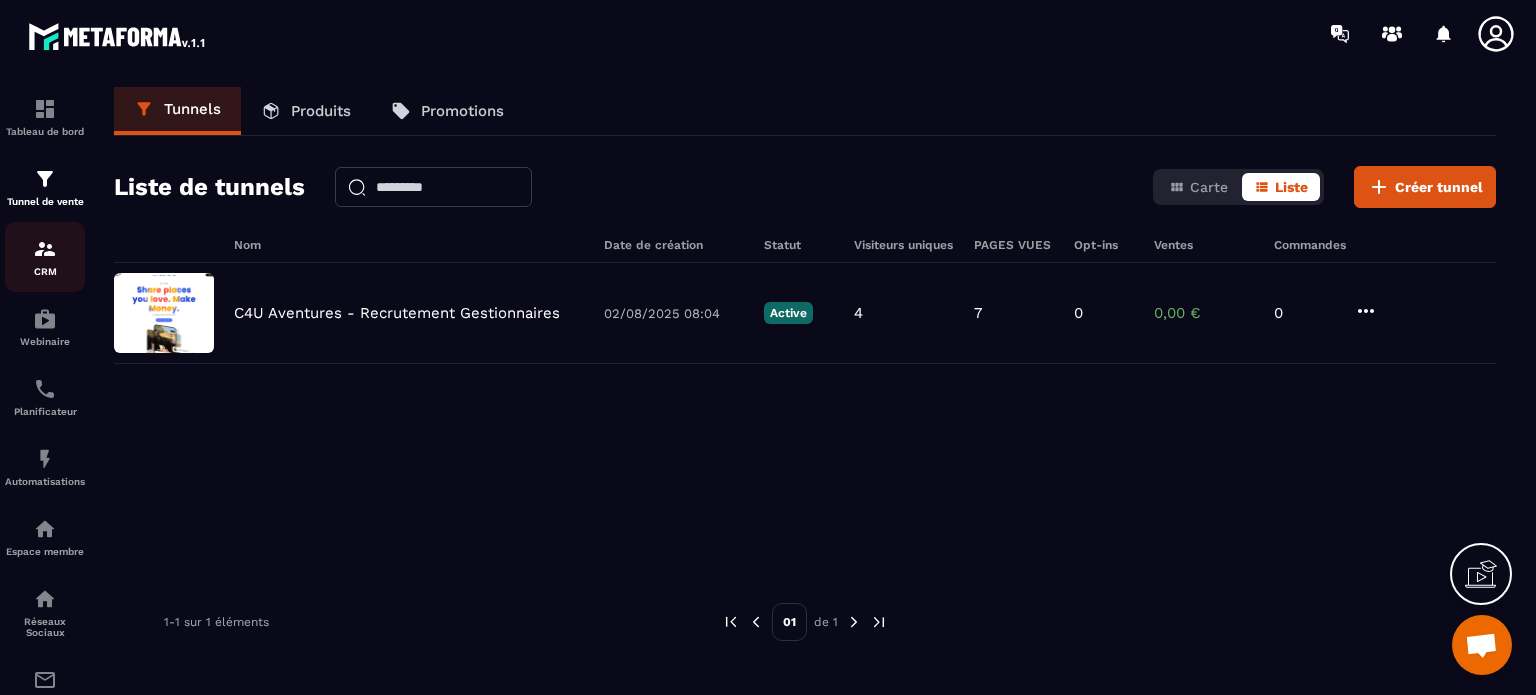 click at bounding box center (45, 249) 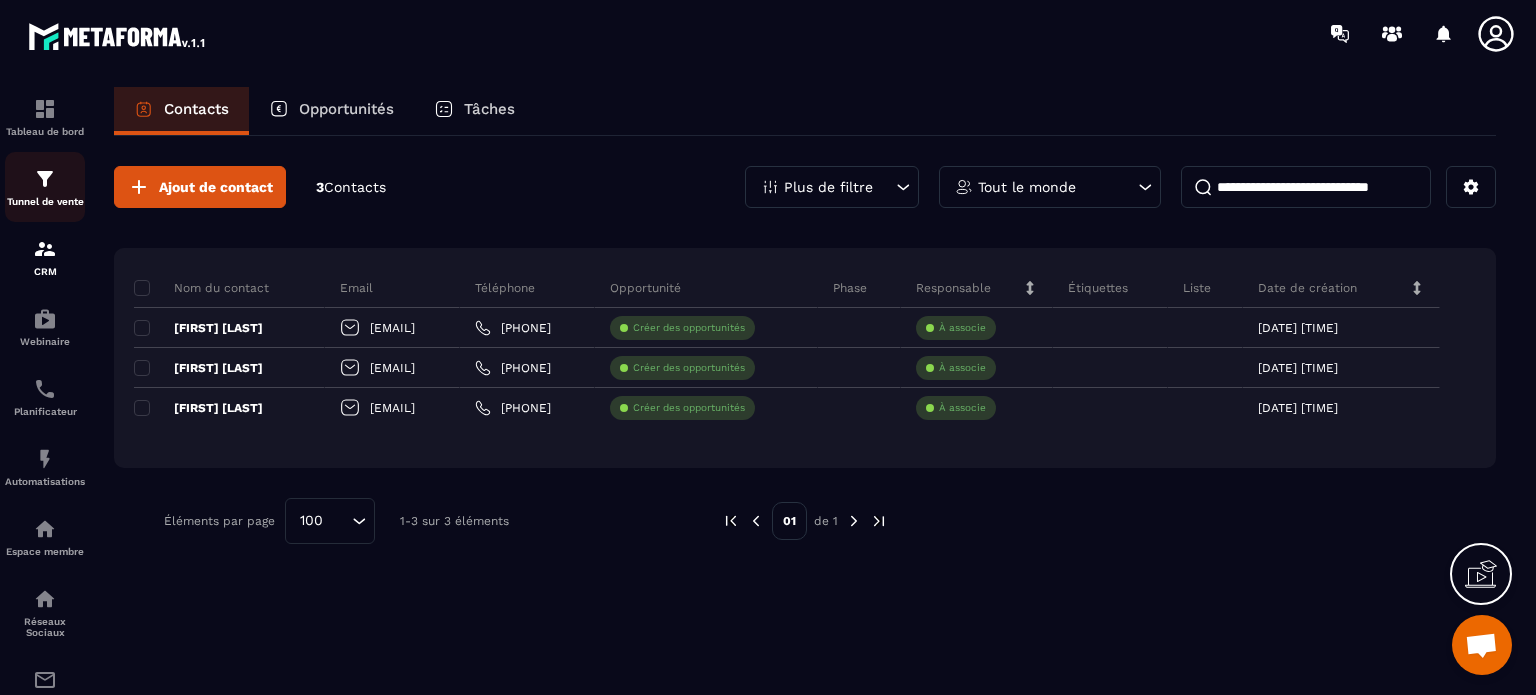 click at bounding box center (45, 179) 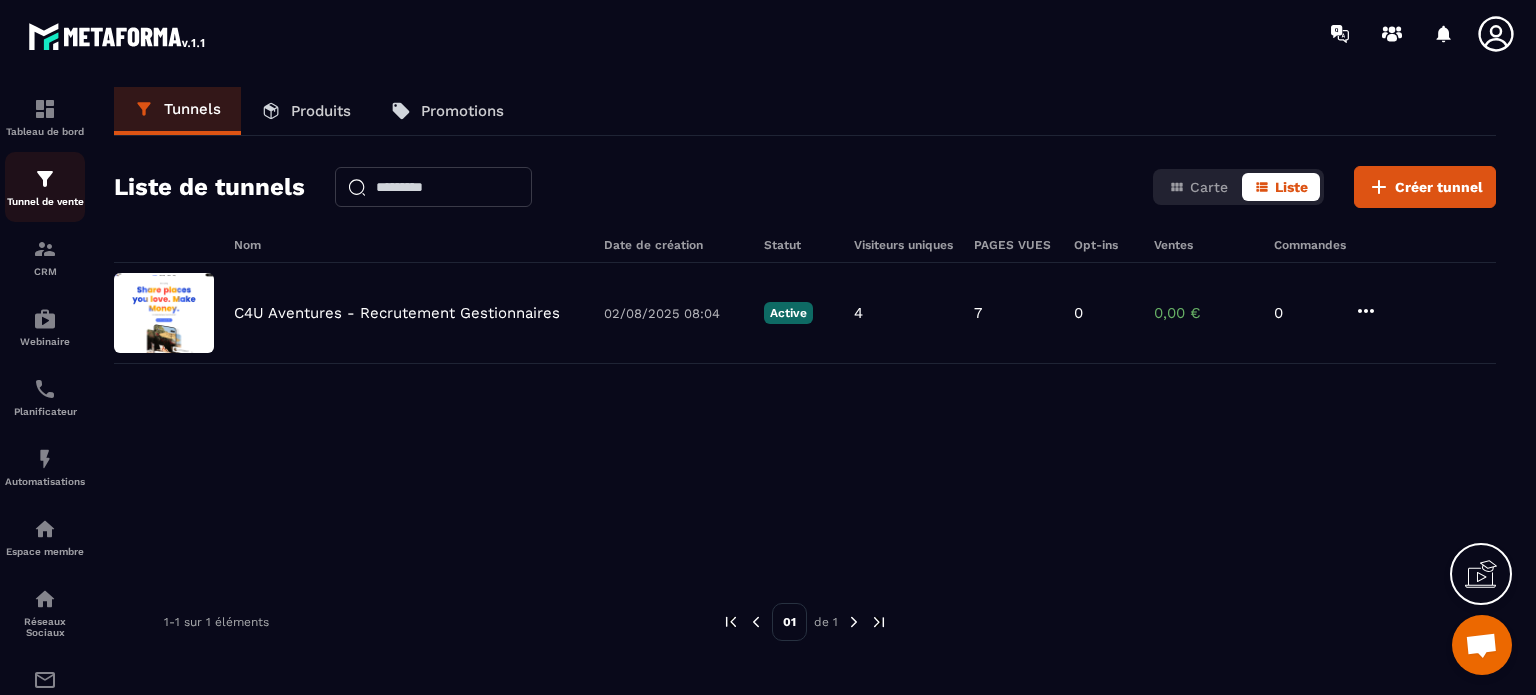click on "Tunnel de vente" at bounding box center [45, 187] 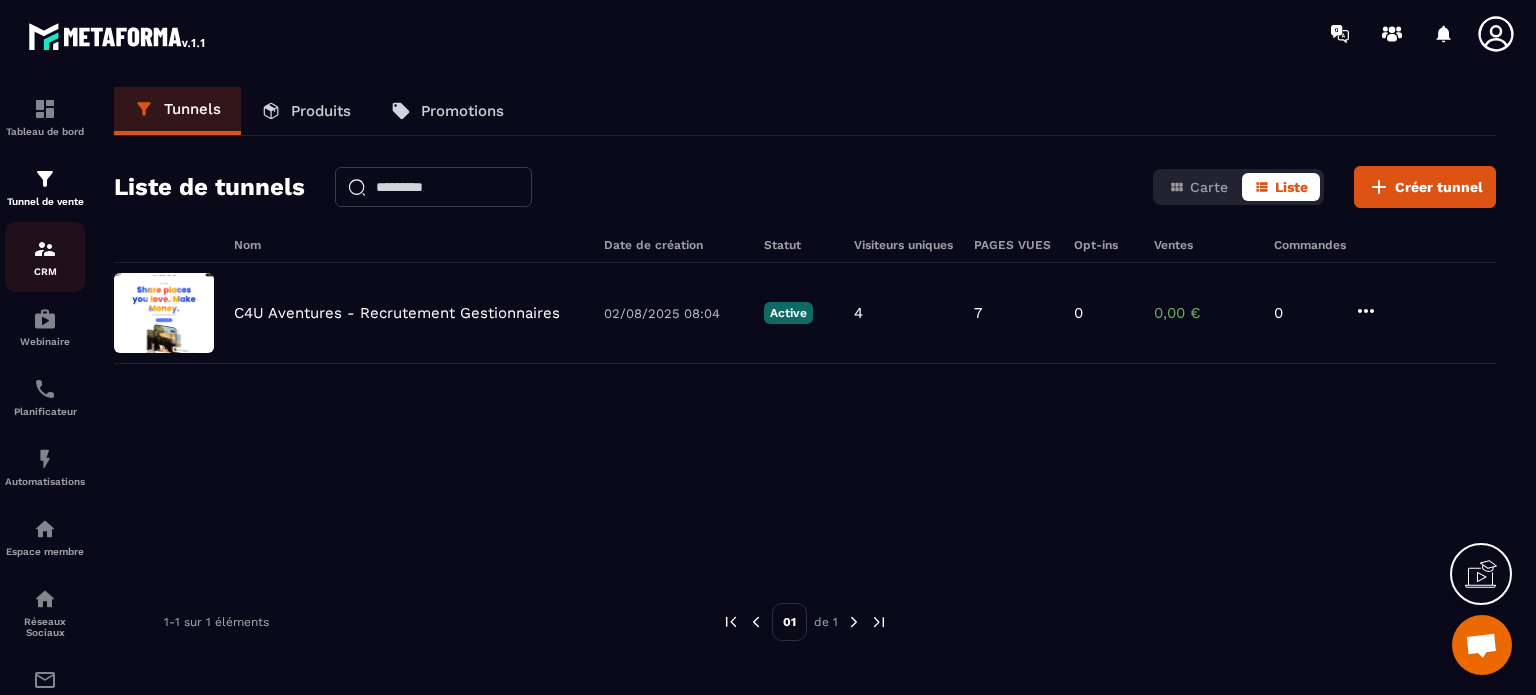 click at bounding box center (45, 249) 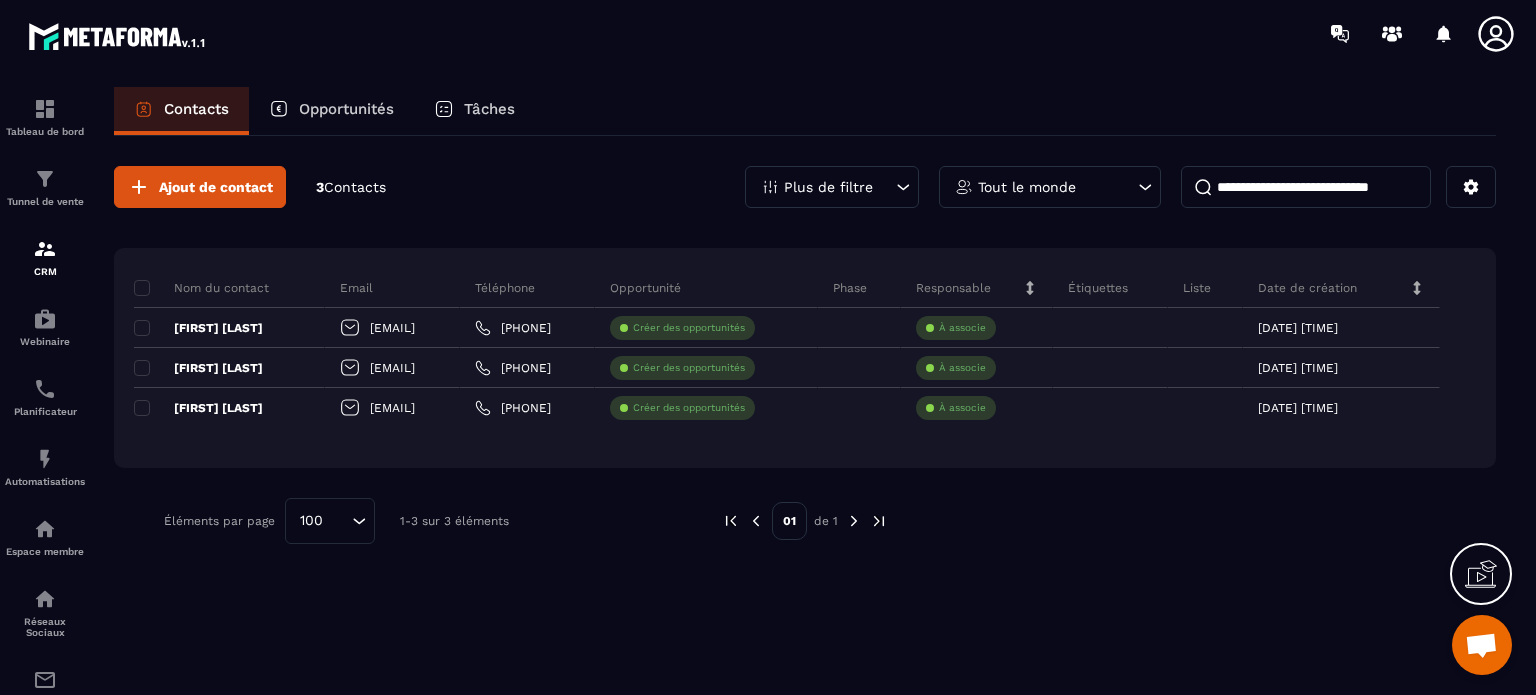 click 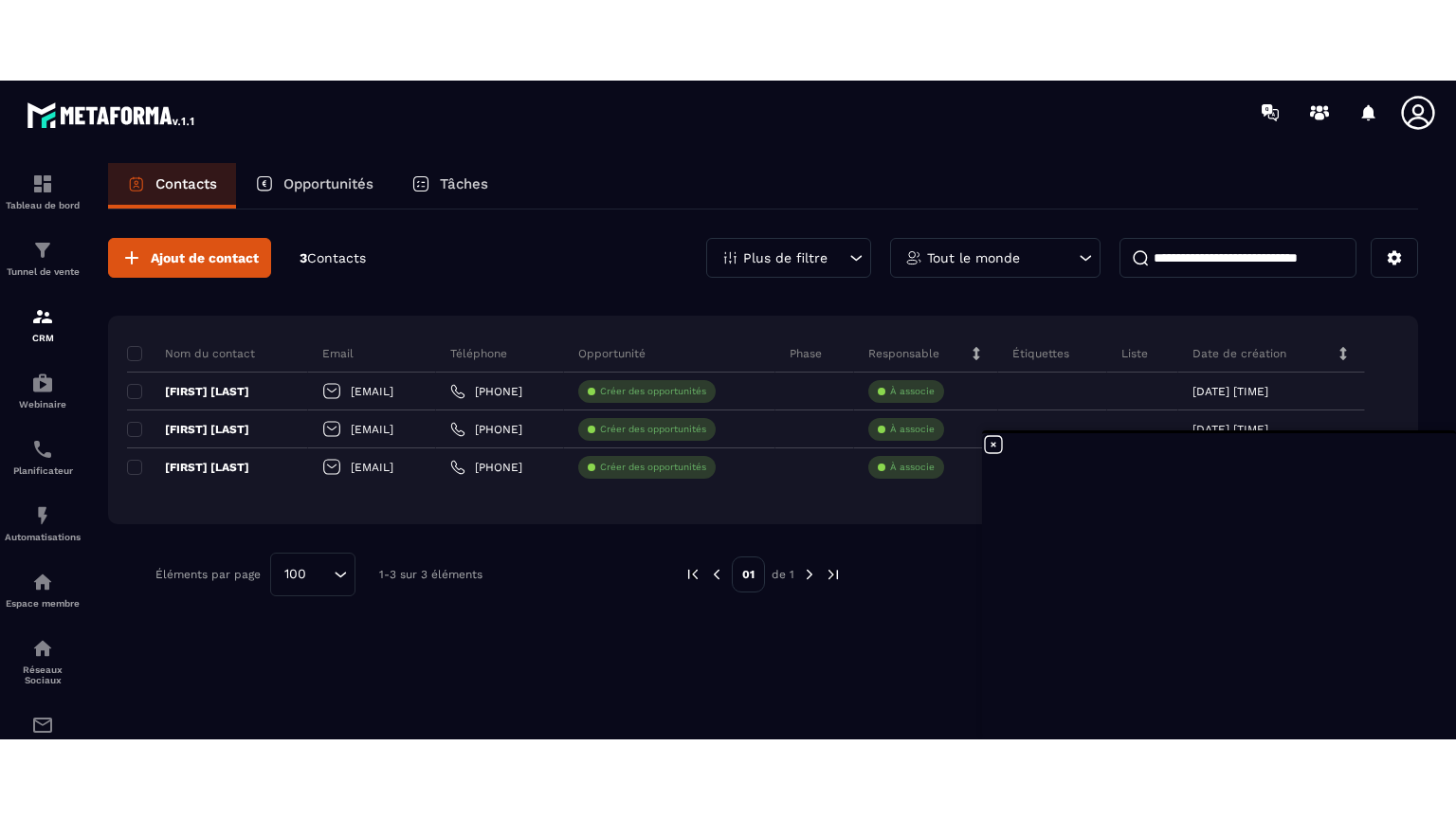 scroll, scrollTop: 7269, scrollLeft: 0, axis: vertical 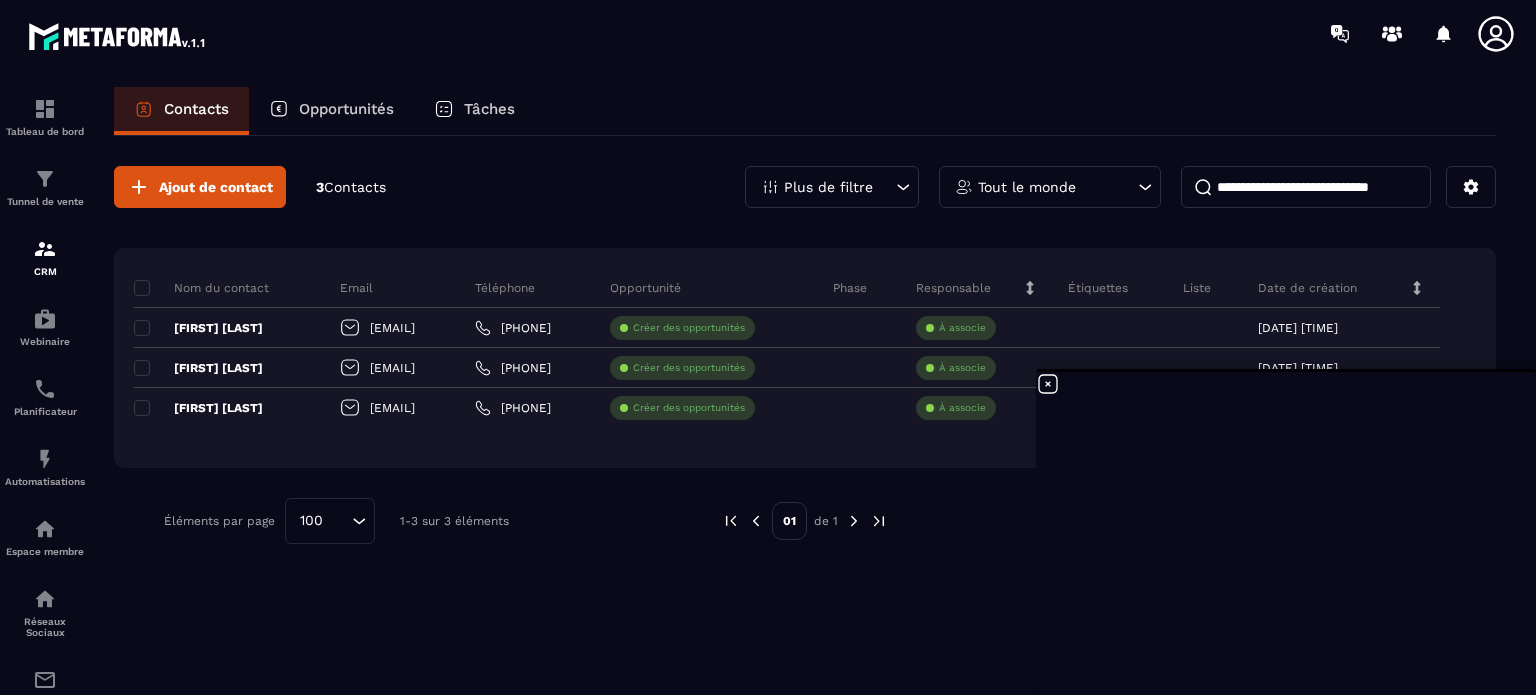click on "Opportunités" at bounding box center [346, 109] 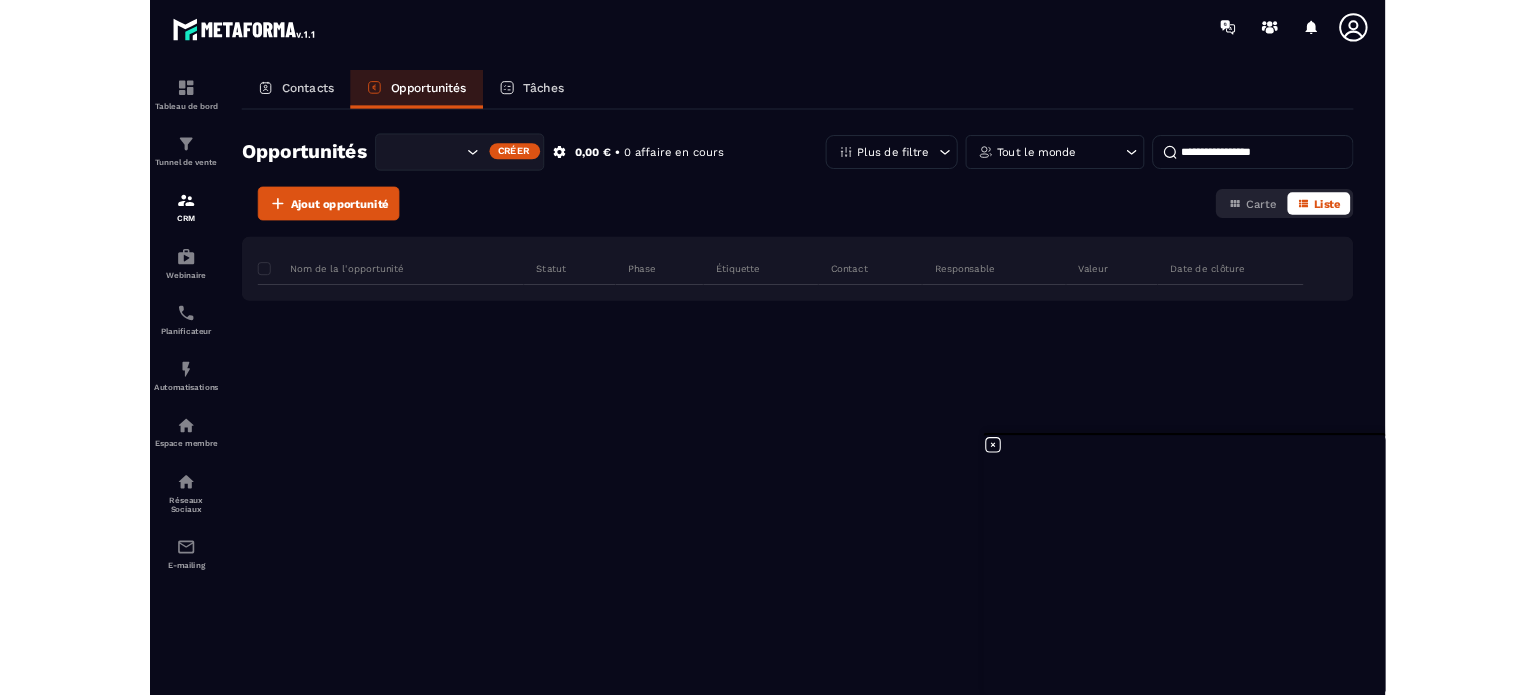 scroll, scrollTop: 7668, scrollLeft: 0, axis: vertical 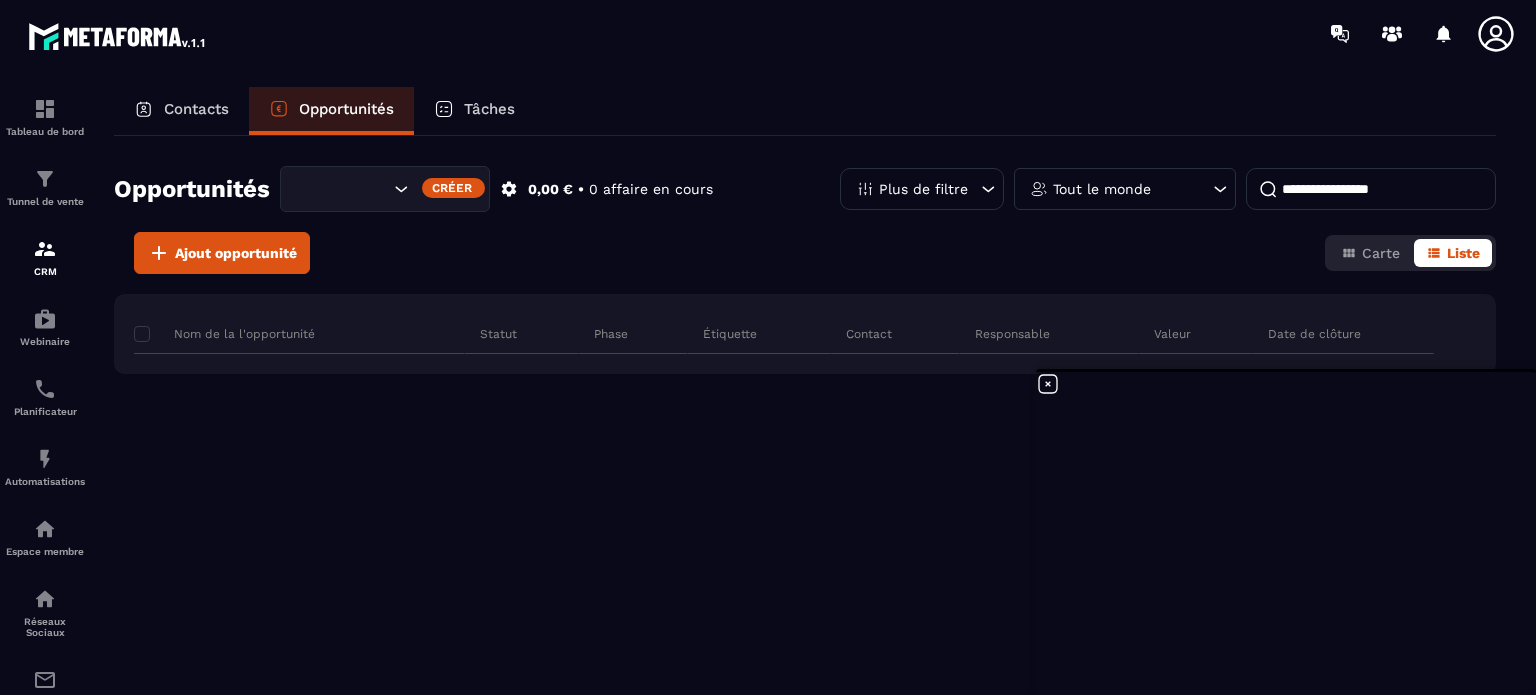 click on "Tâches" at bounding box center (489, 109) 